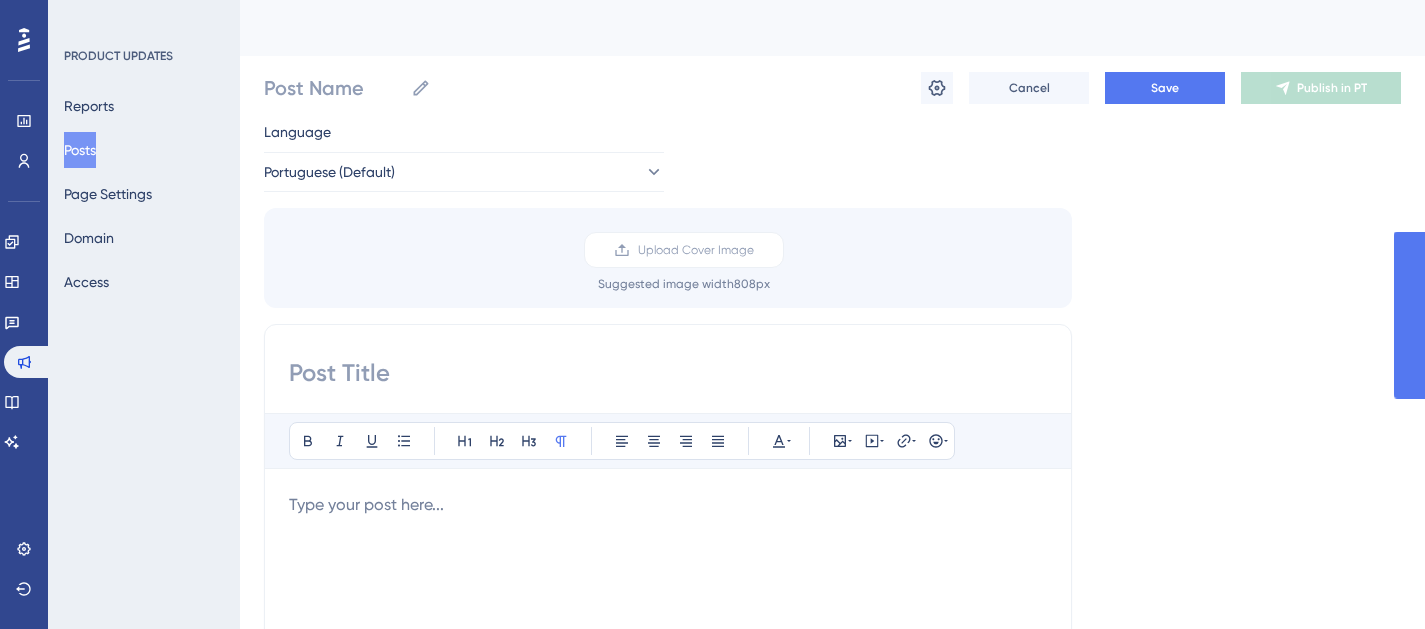 scroll, scrollTop: 0, scrollLeft: 0, axis: both 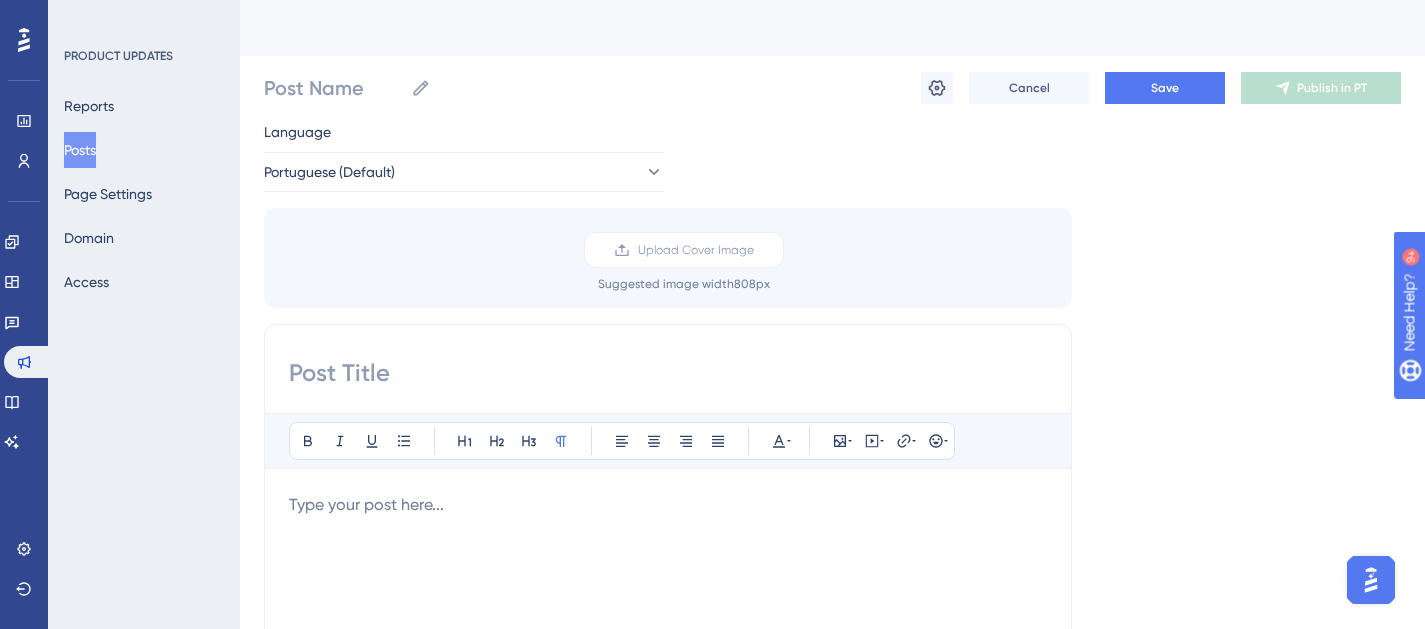 click on "Posts" at bounding box center (80, 150) 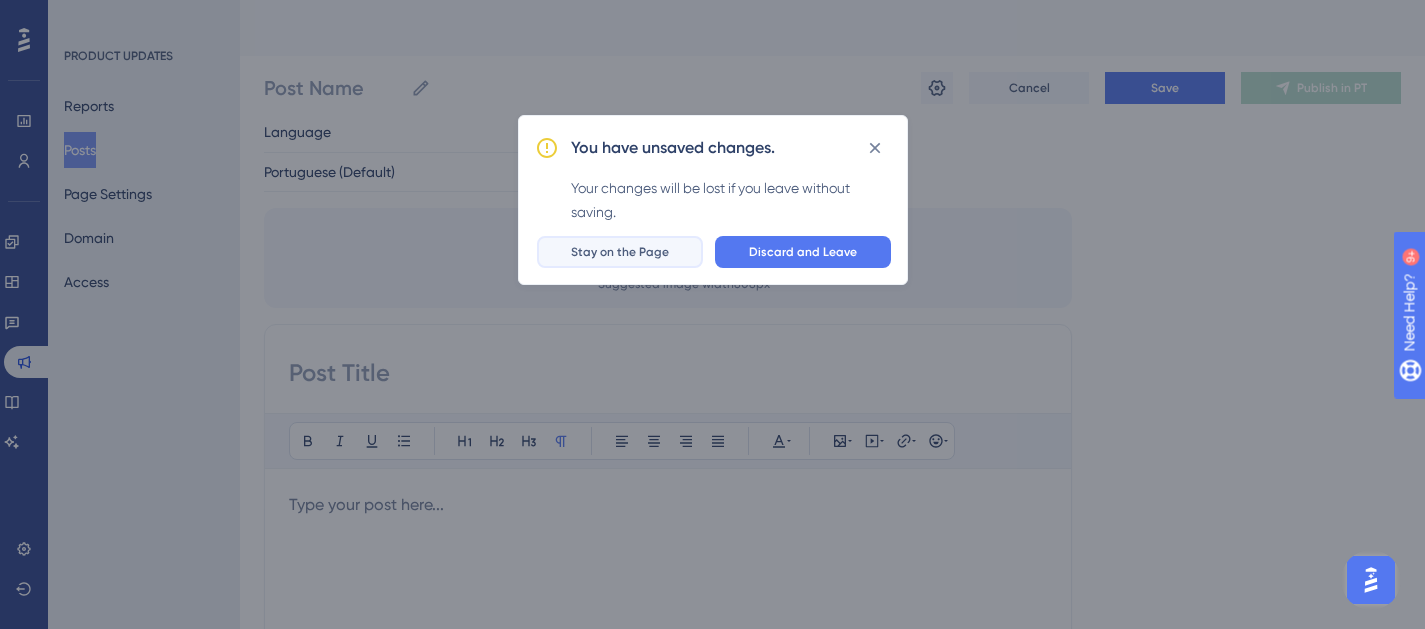 click on "Stay on the Page" at bounding box center [620, 252] 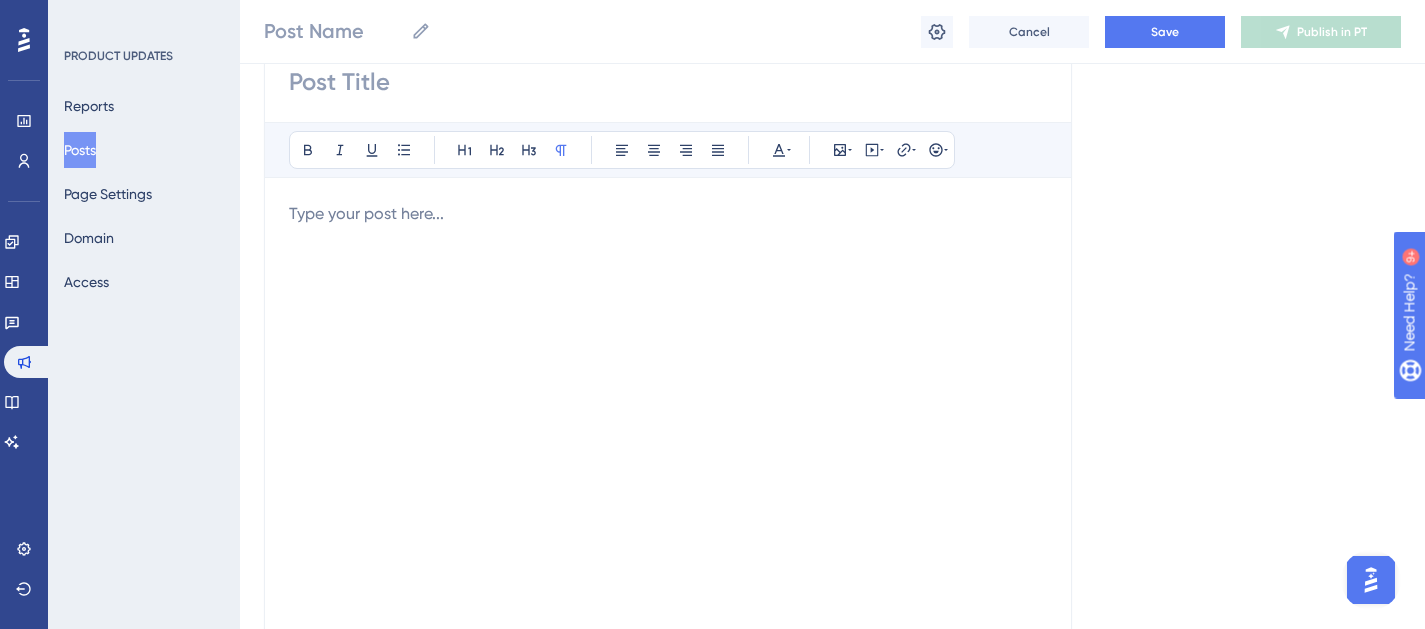 scroll, scrollTop: 289, scrollLeft: 0, axis: vertical 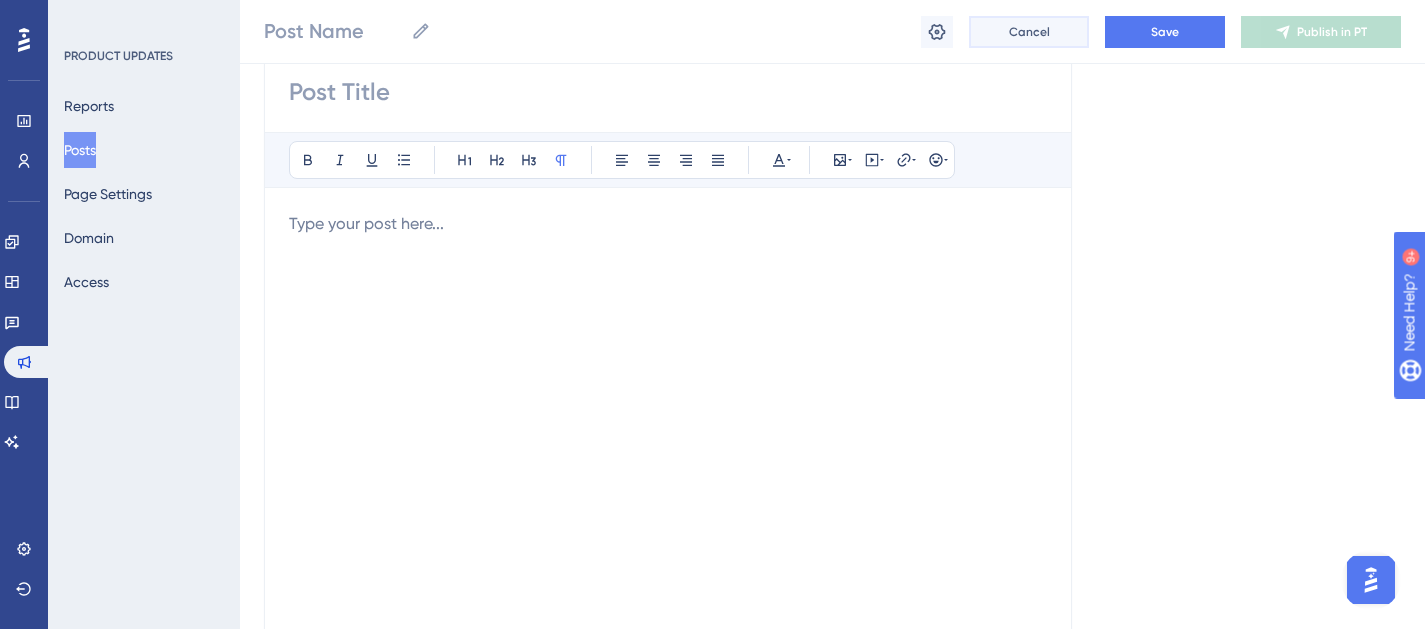 click on "Cancel" at bounding box center (1029, 32) 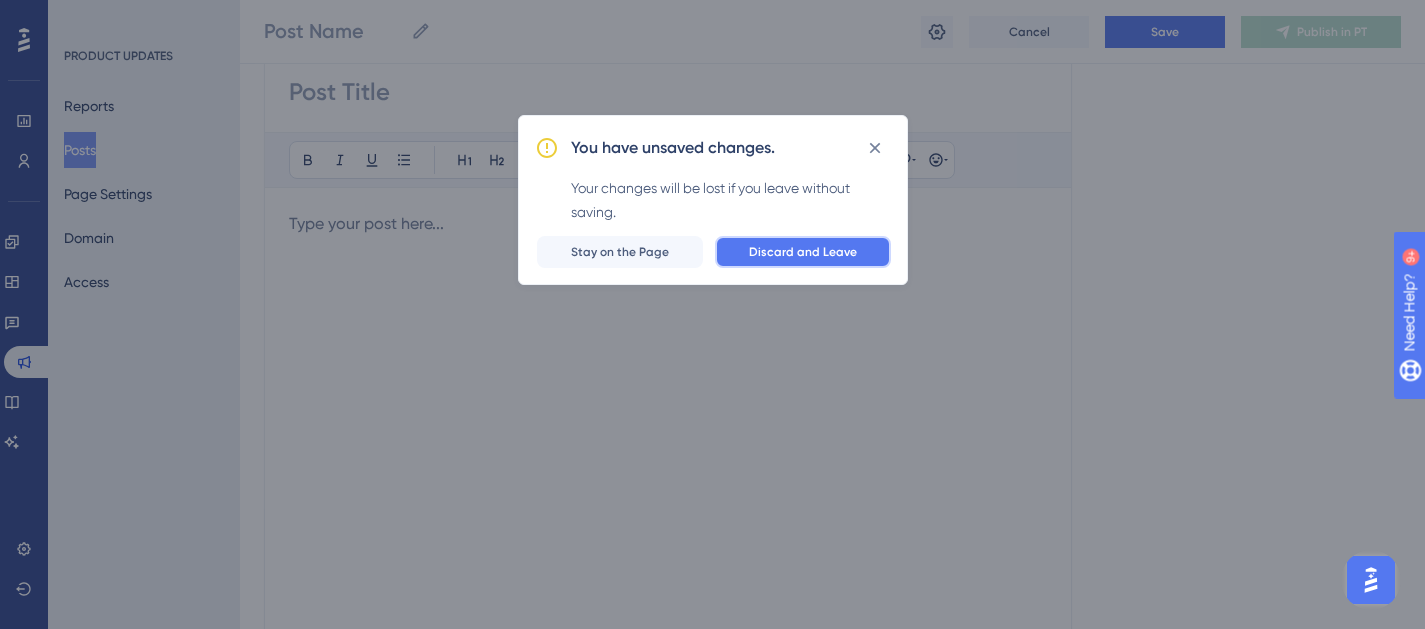 click on "Discard and Leave" at bounding box center [803, 252] 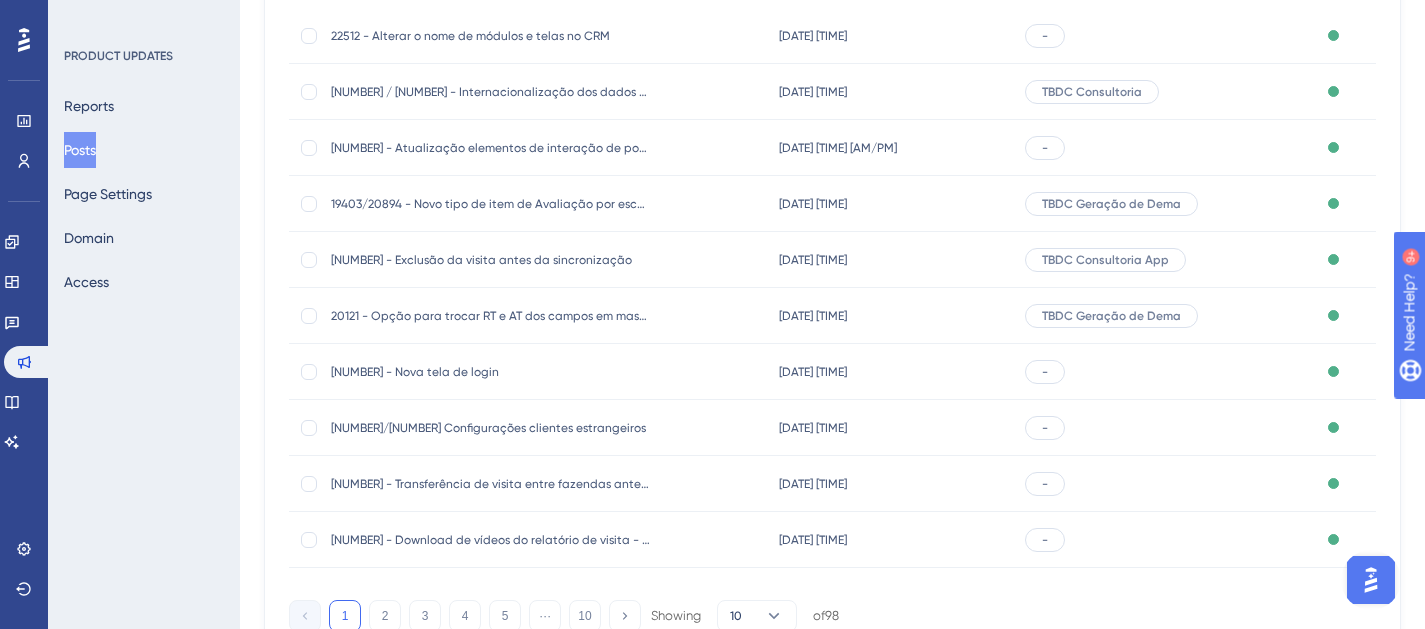 scroll, scrollTop: 0, scrollLeft: 0, axis: both 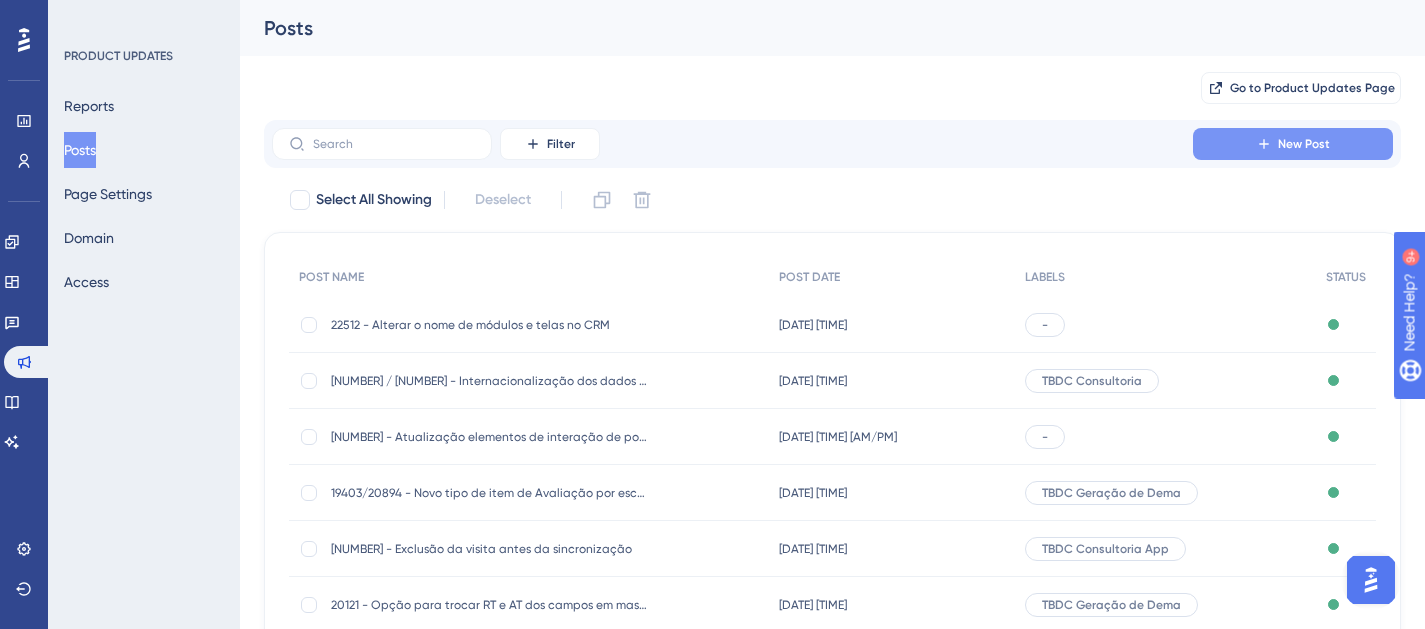 click 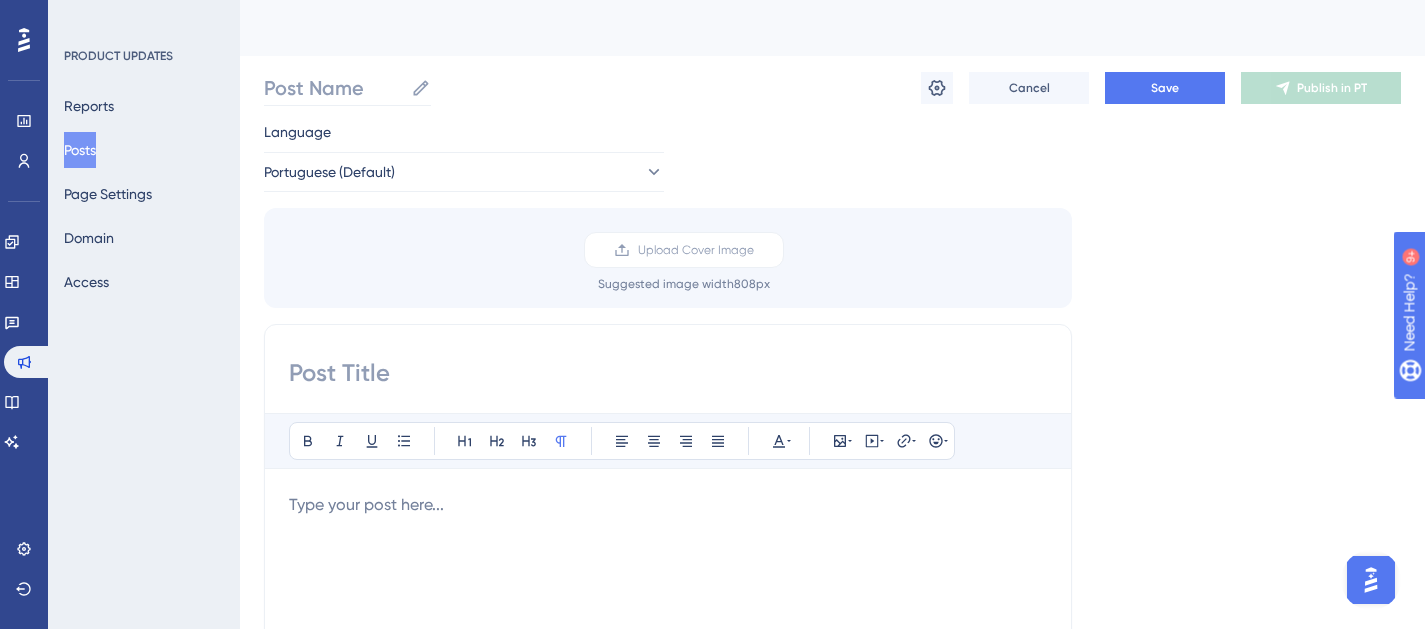 click on "Post Name" at bounding box center (347, 88) 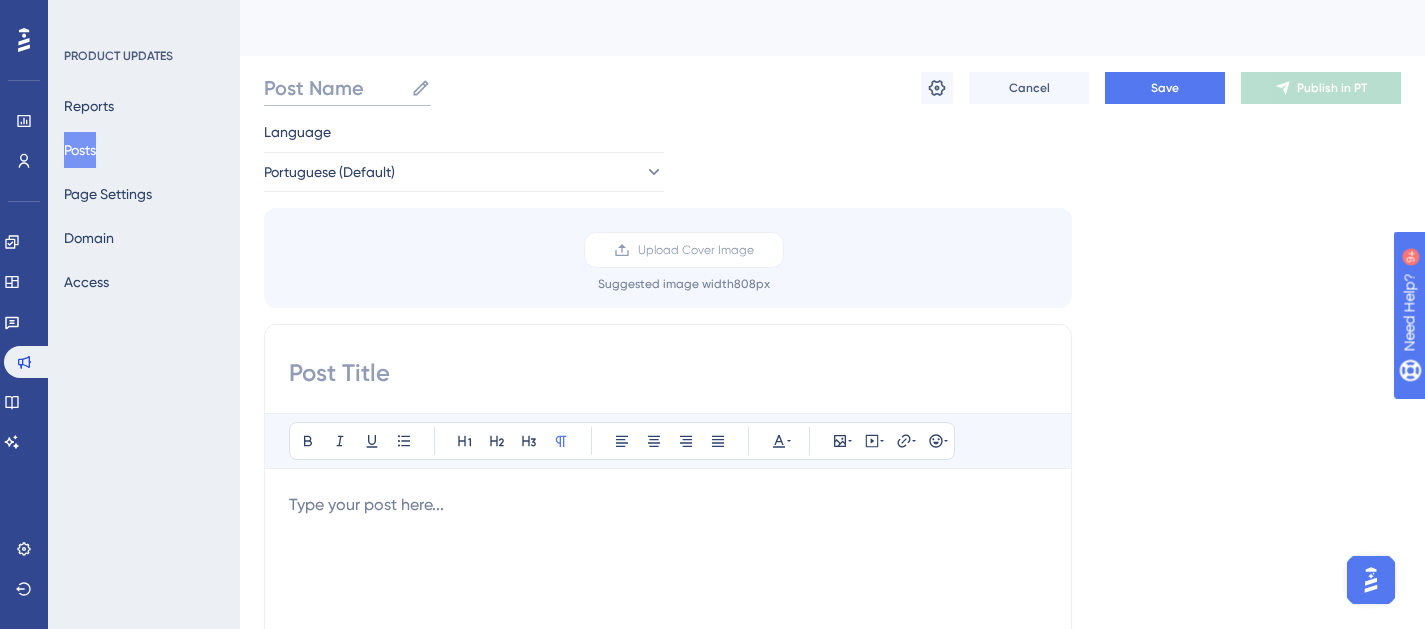 click on "Post Name" at bounding box center (333, 88) 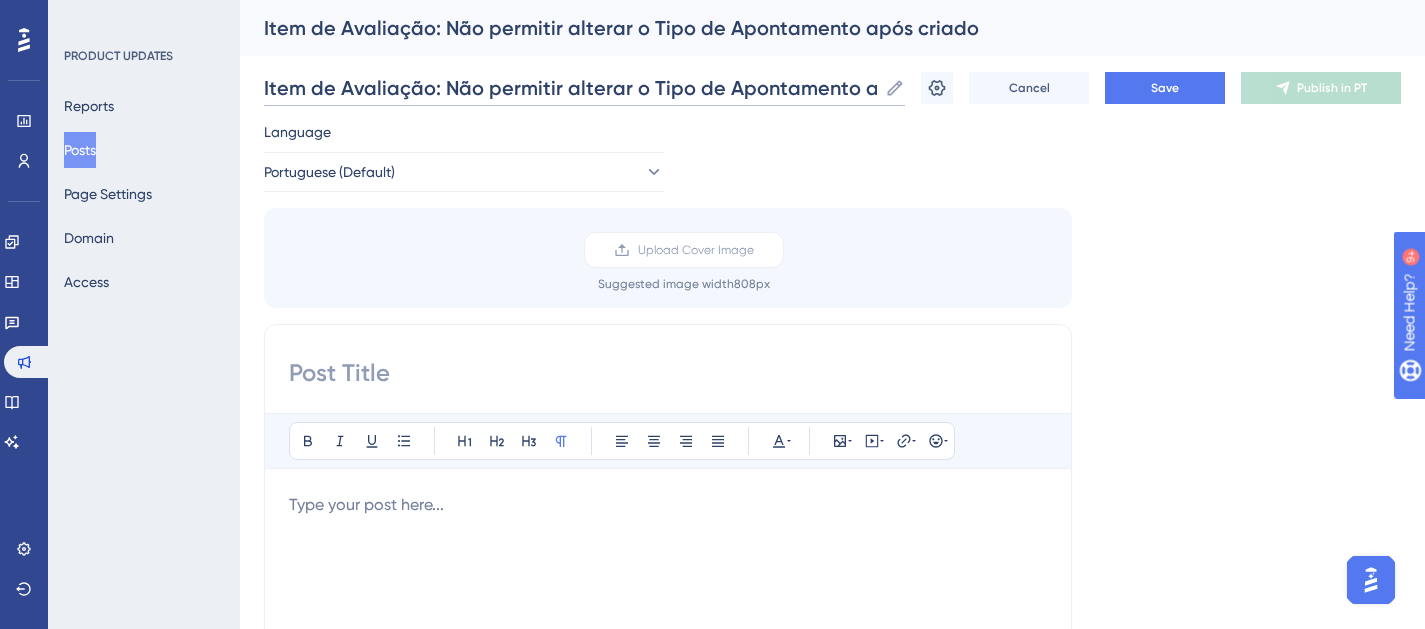 scroll, scrollTop: 0, scrollLeft: 86, axis: horizontal 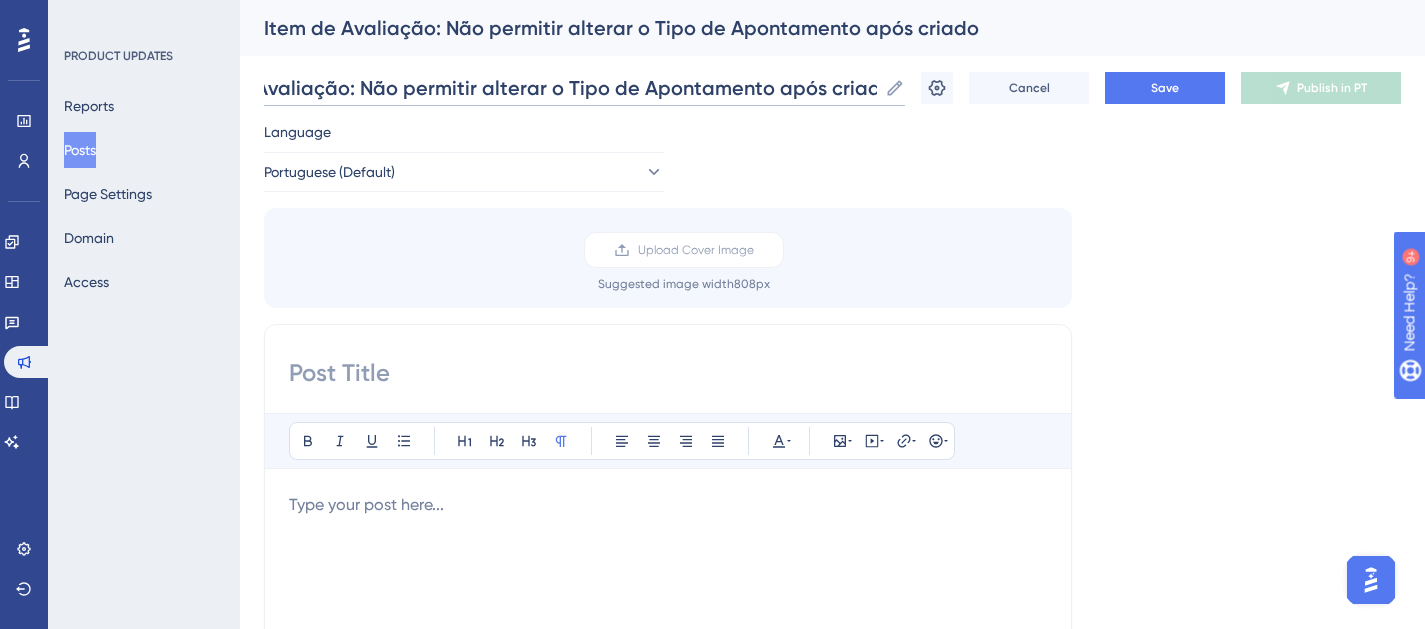 click on "Item de Avaliação: Não permitir alterar o Tipo de Apontamento após criado" at bounding box center [570, 88] 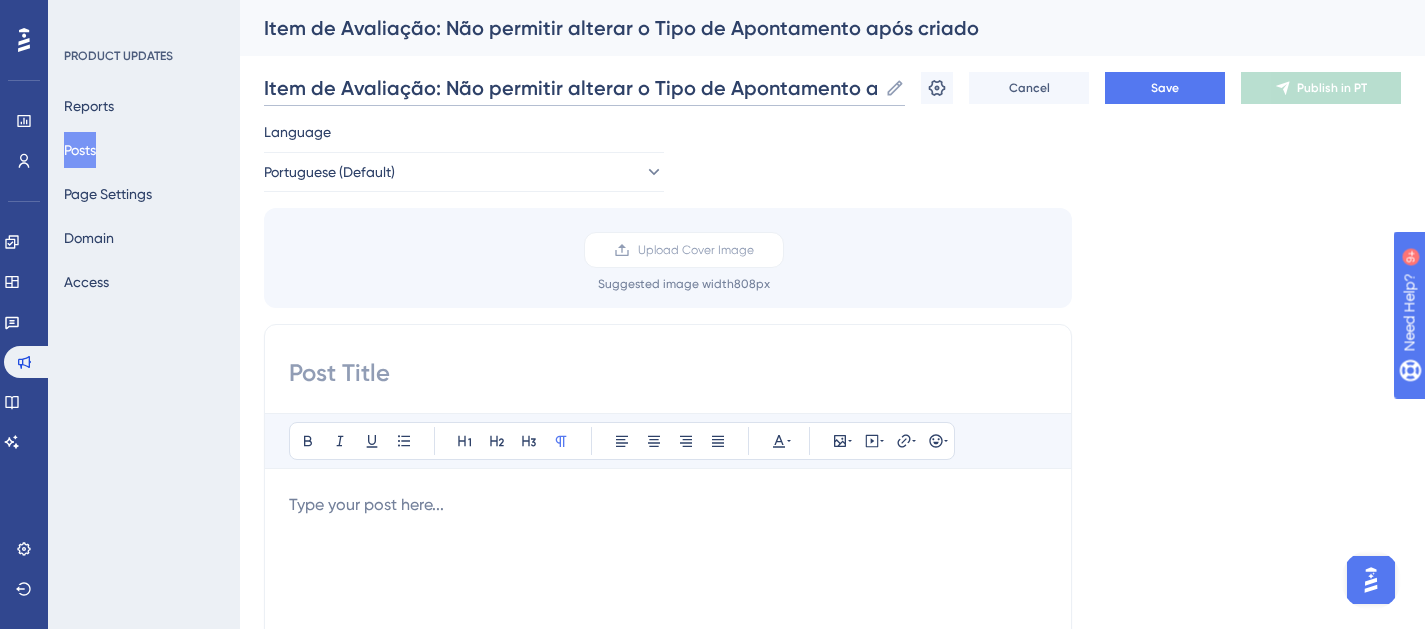type on "Item de Avaliação: Não permitir alterar o Tipo de Apontamento após criado" 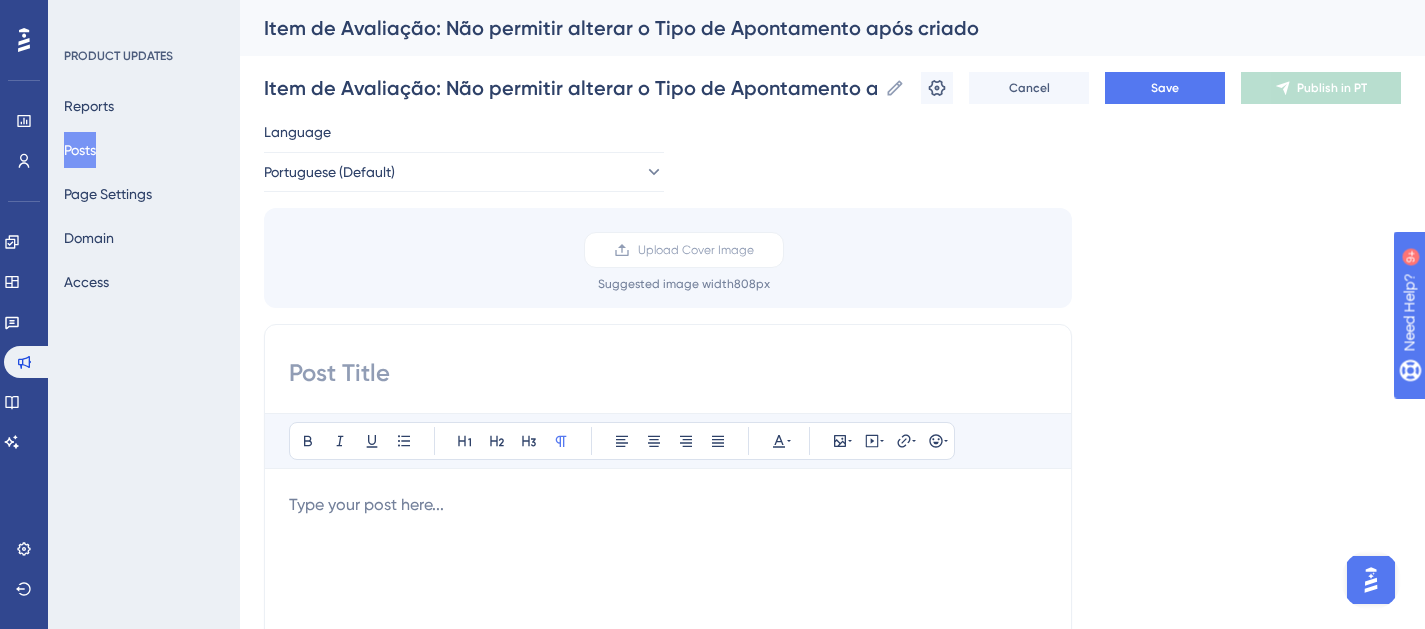 click on "Upload Cover Image Suggested image width  808 px" at bounding box center (684, 262) 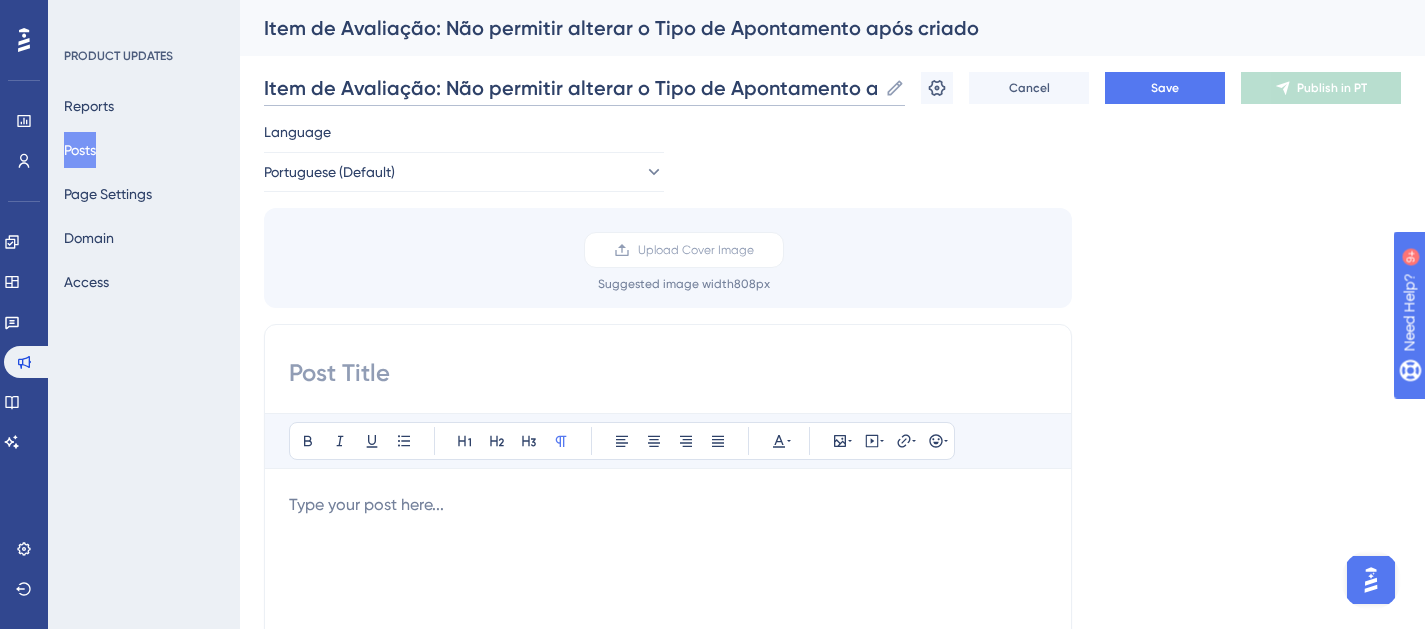 click on "Item de Avaliação: Não permitir alterar o Tipo de Apontamento após criado" at bounding box center (570, 88) 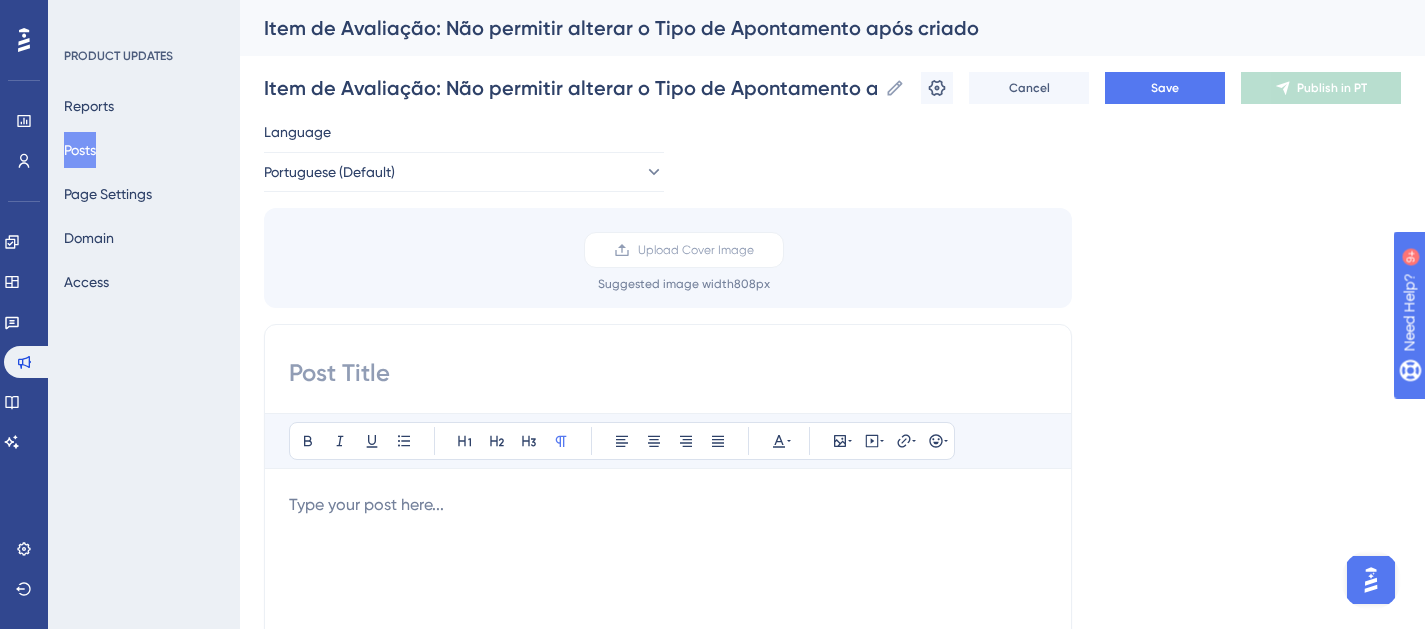 click at bounding box center (668, 373) 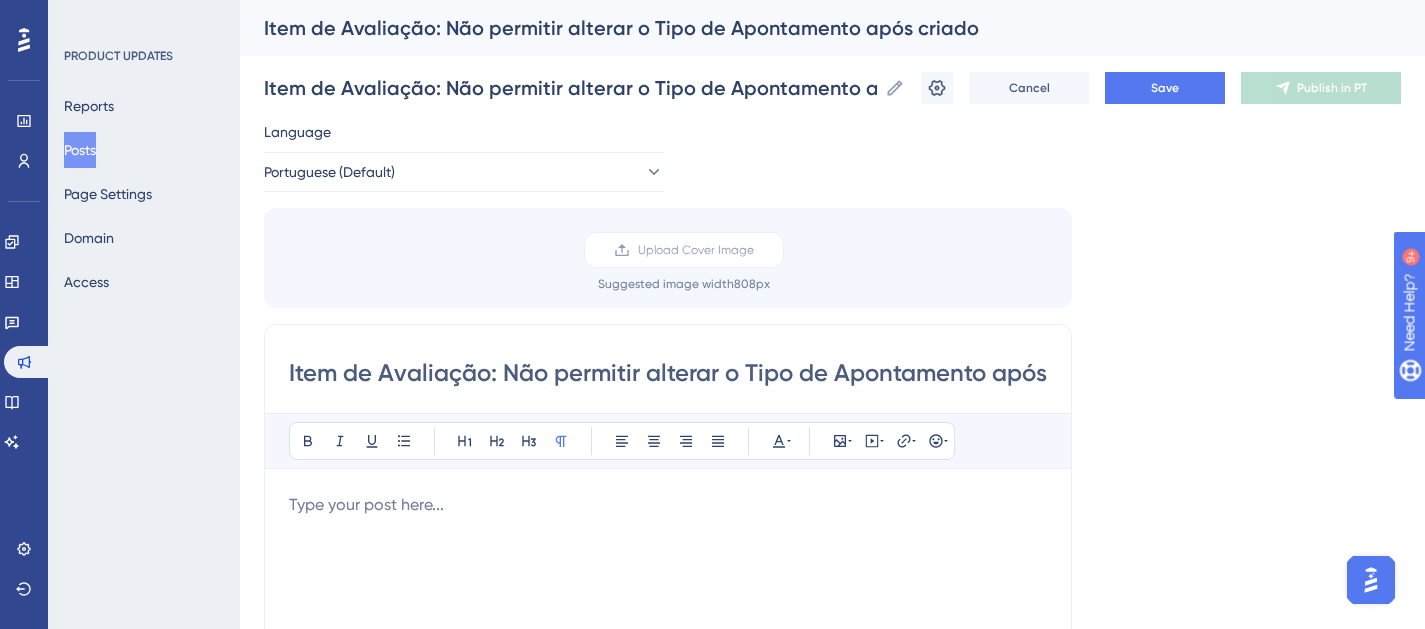 scroll, scrollTop: 0, scrollLeft: 80, axis: horizontal 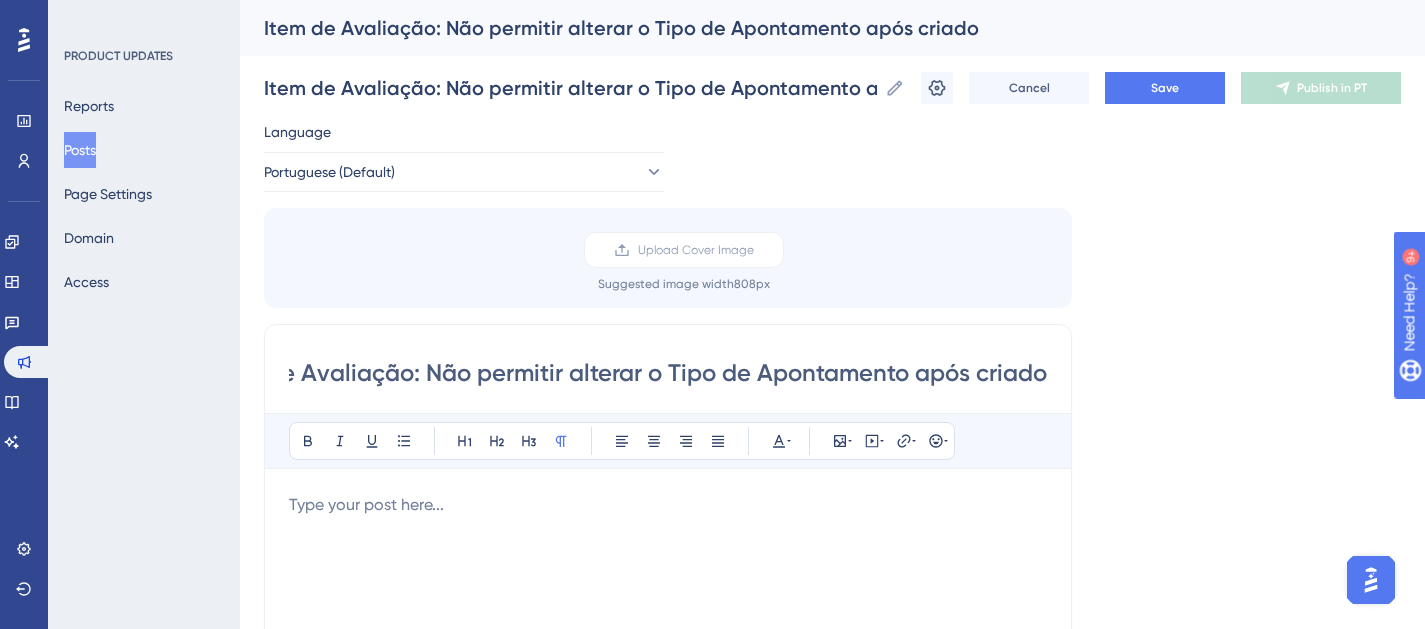 click on "Item de Avaliação: Não permitir alterar o Tipo de Apontamento após criado" at bounding box center (668, 373) 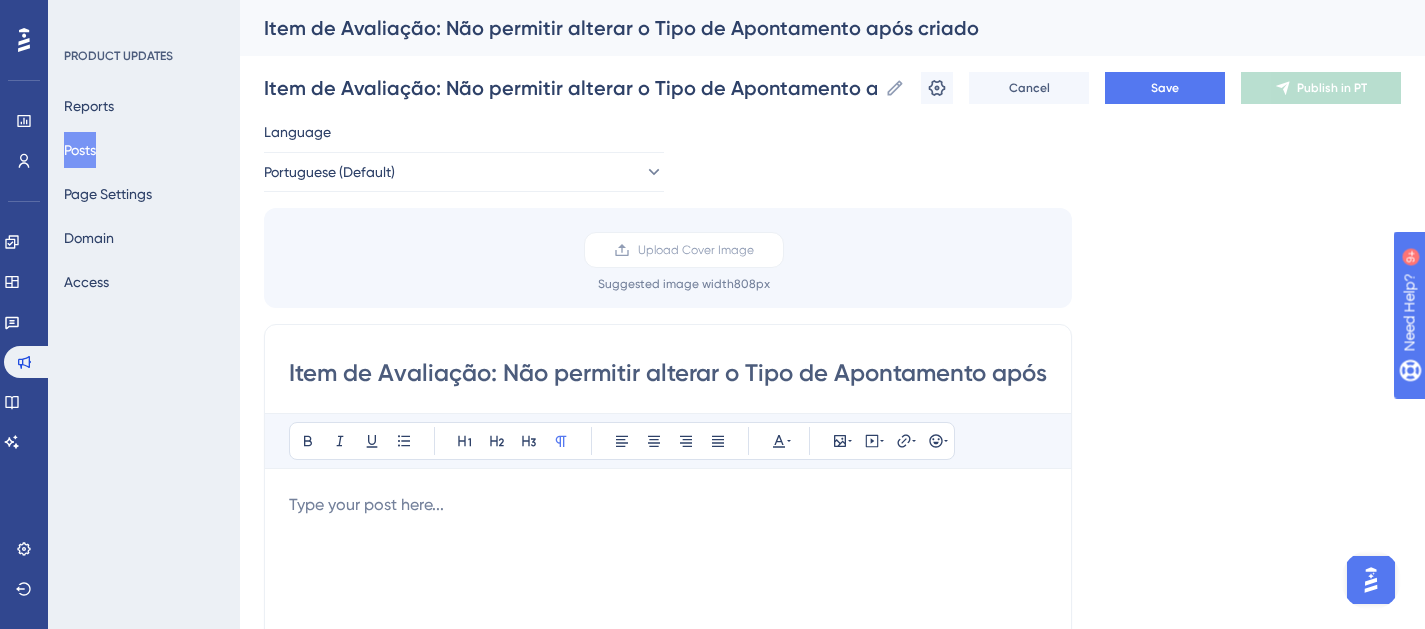 type on "Item de Avaliação: Não permitir alterar o Tipo de Apontamento após criado" 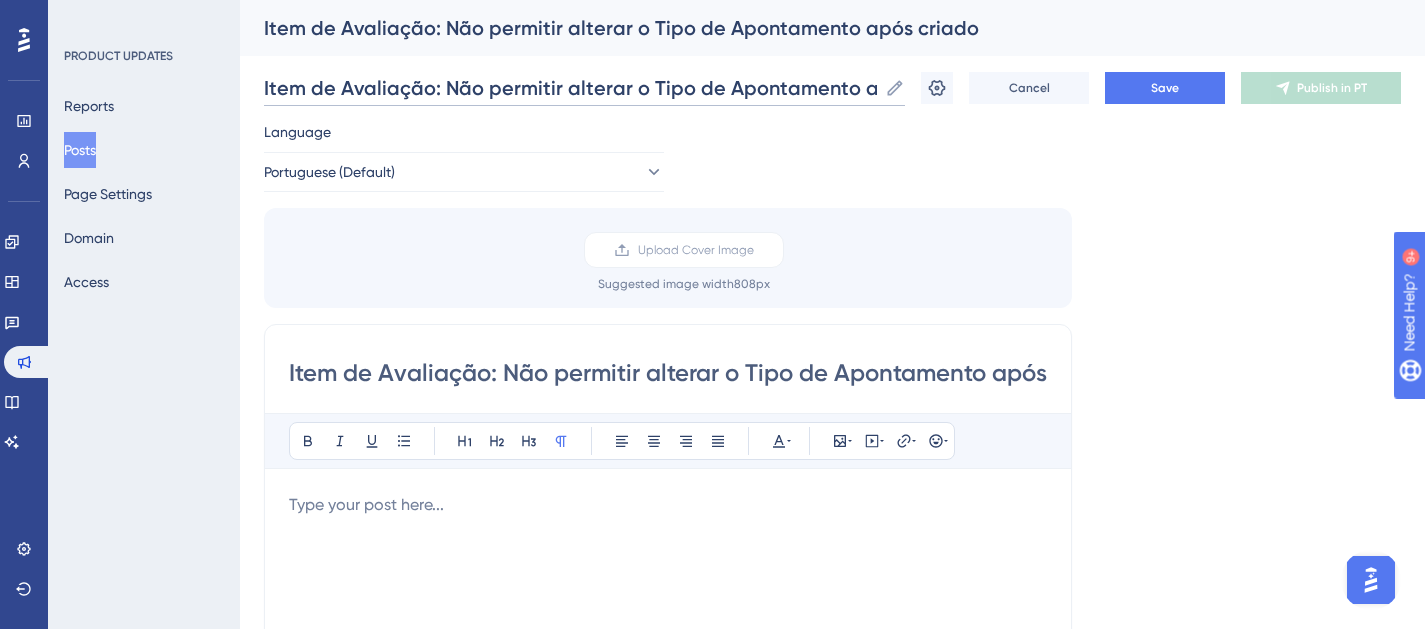 click on "Item de Avaliação: Não permitir alterar o Tipo de Apontamento após criado" at bounding box center [570, 88] 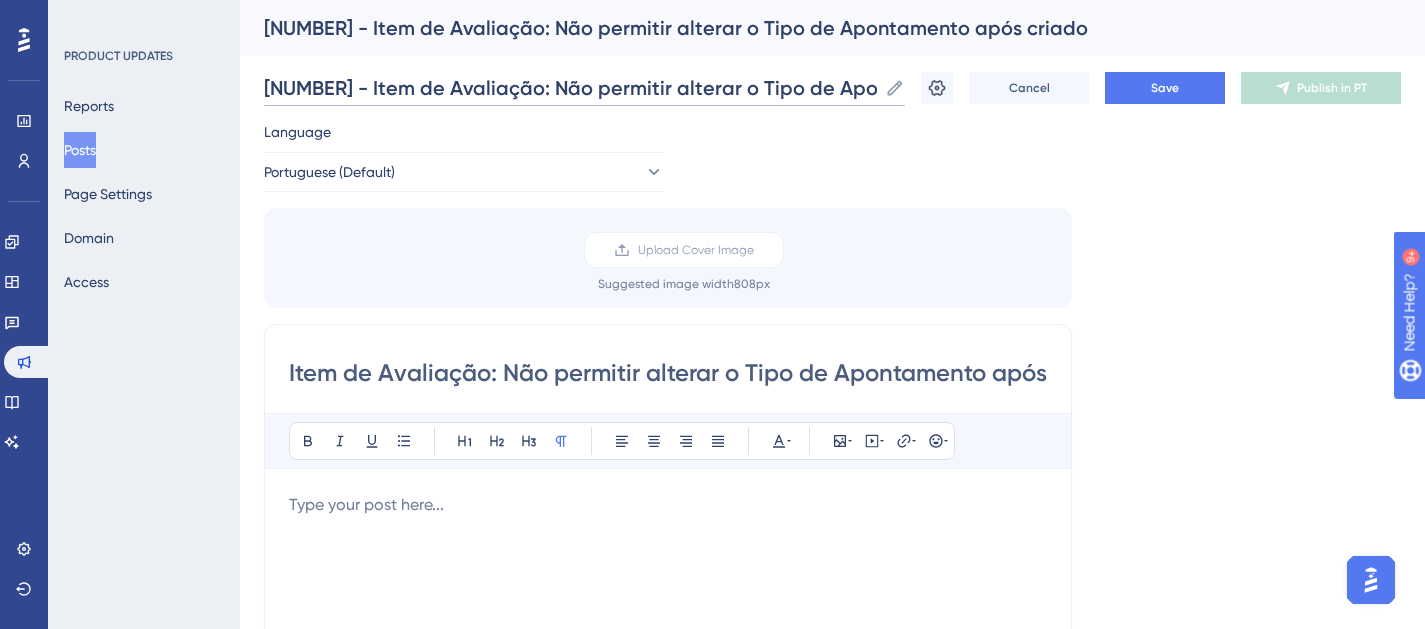 type on "[NUMBER] - Item de Avaliação: Não permitir alterar o Tipo de Apontamento após criado" 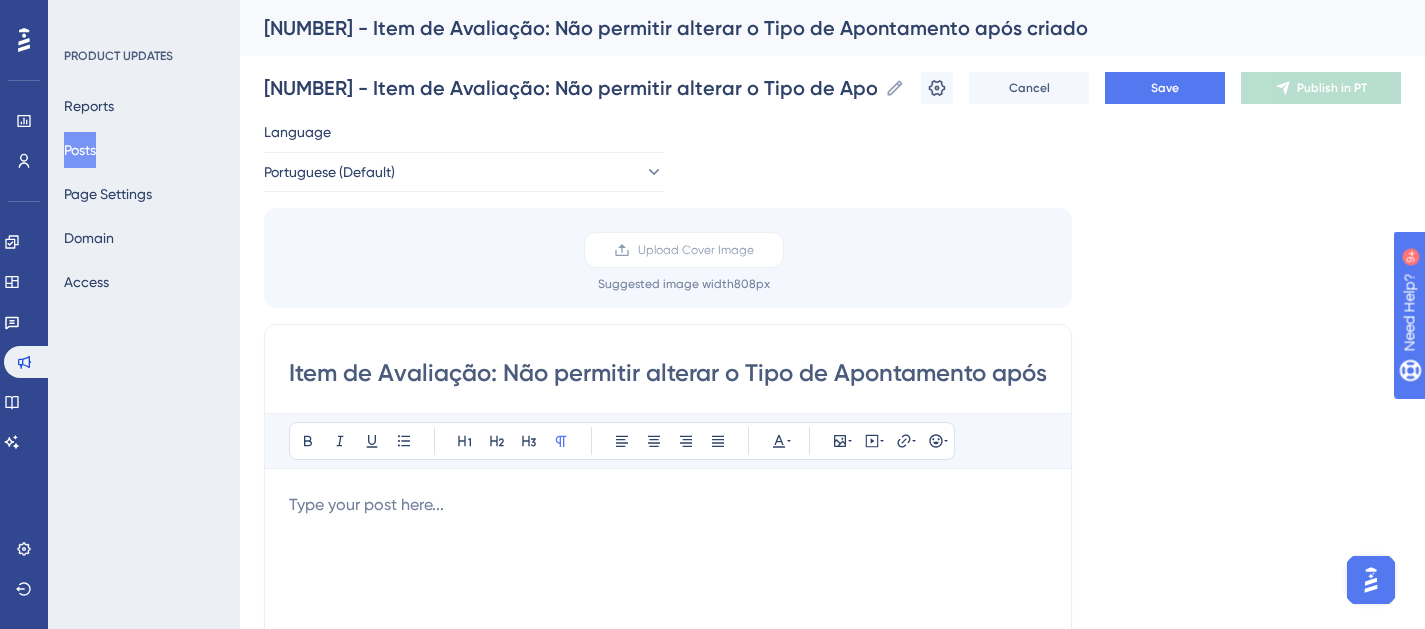 click at bounding box center [668, 713] 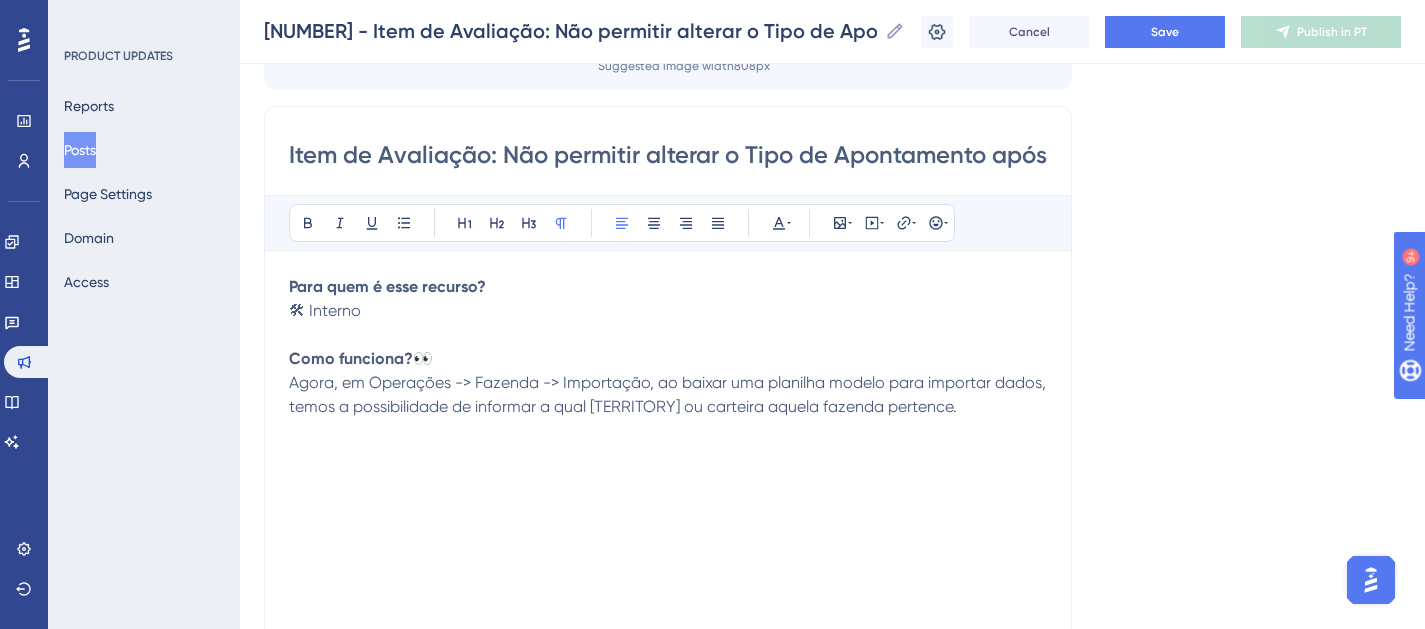 scroll, scrollTop: 234, scrollLeft: 0, axis: vertical 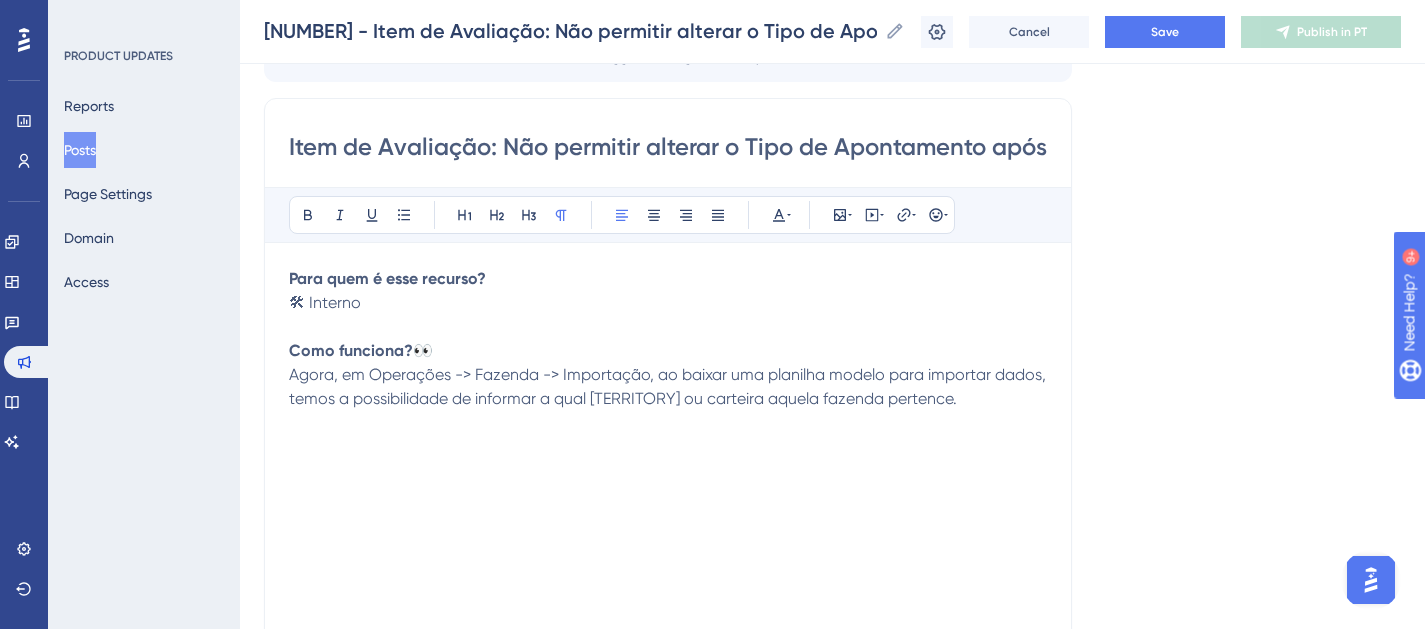 click on "Para quem é esse recurso?" at bounding box center [387, 278] 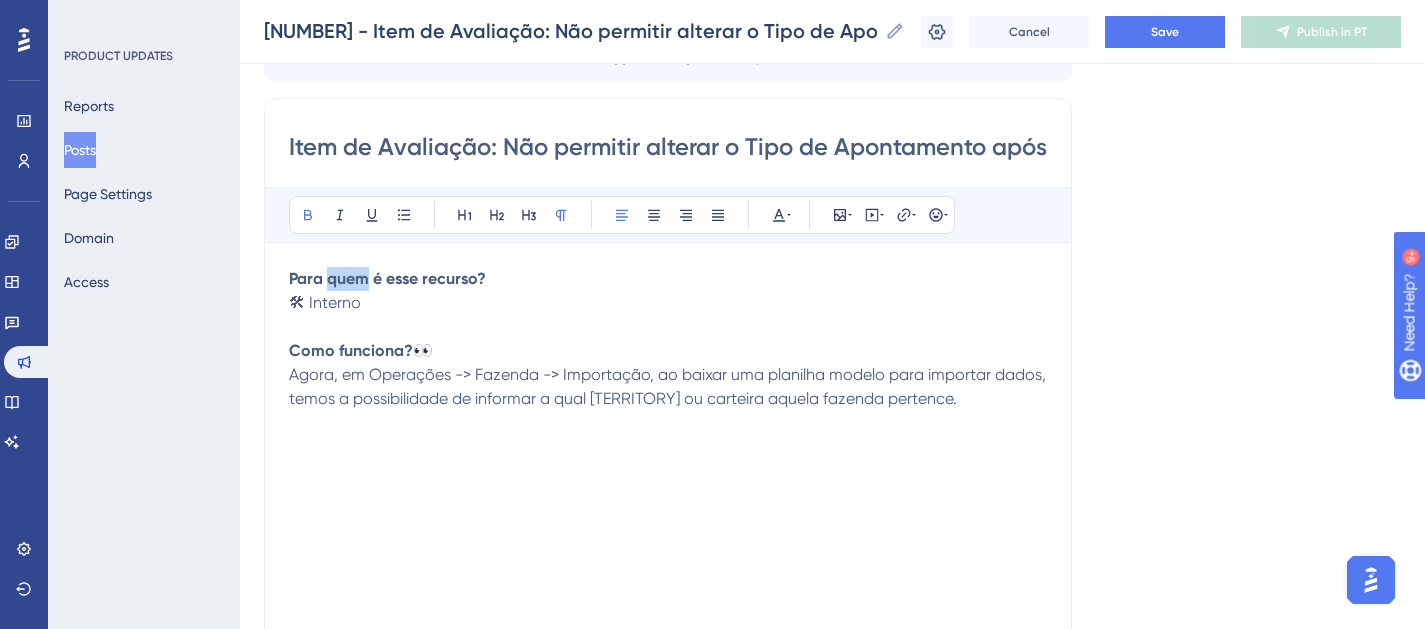 click on "Para quem é esse recurso?" at bounding box center [387, 278] 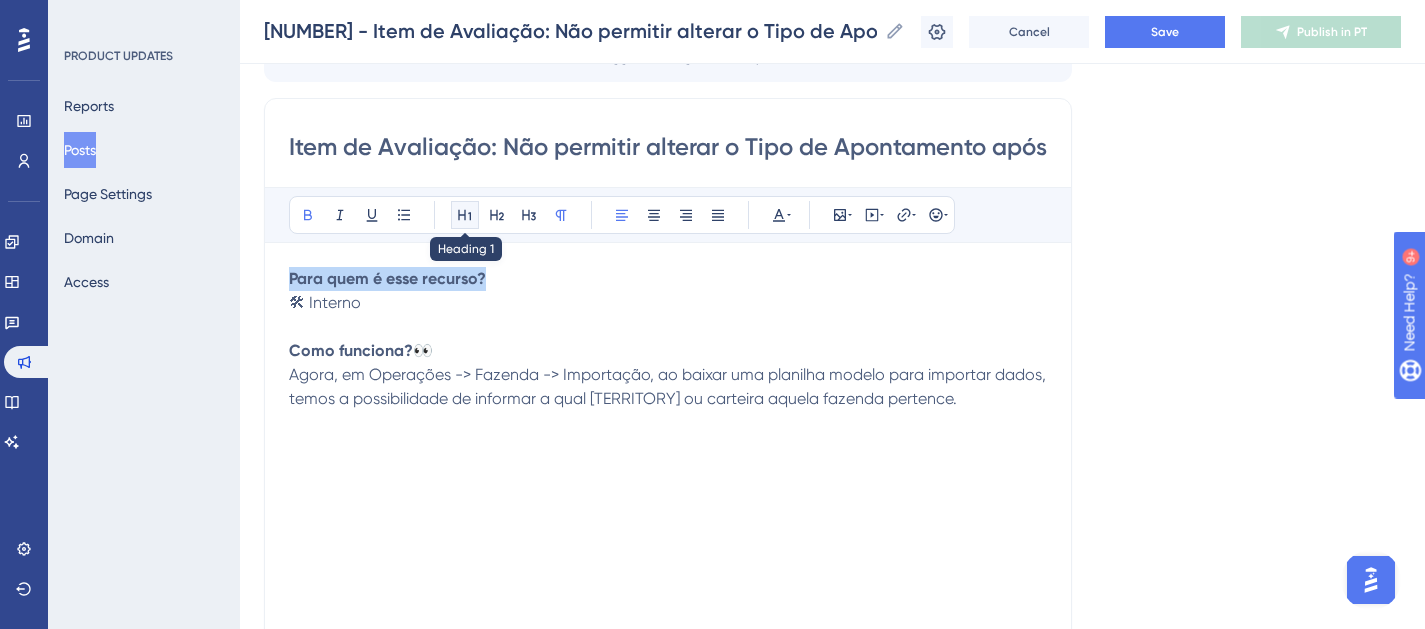 click 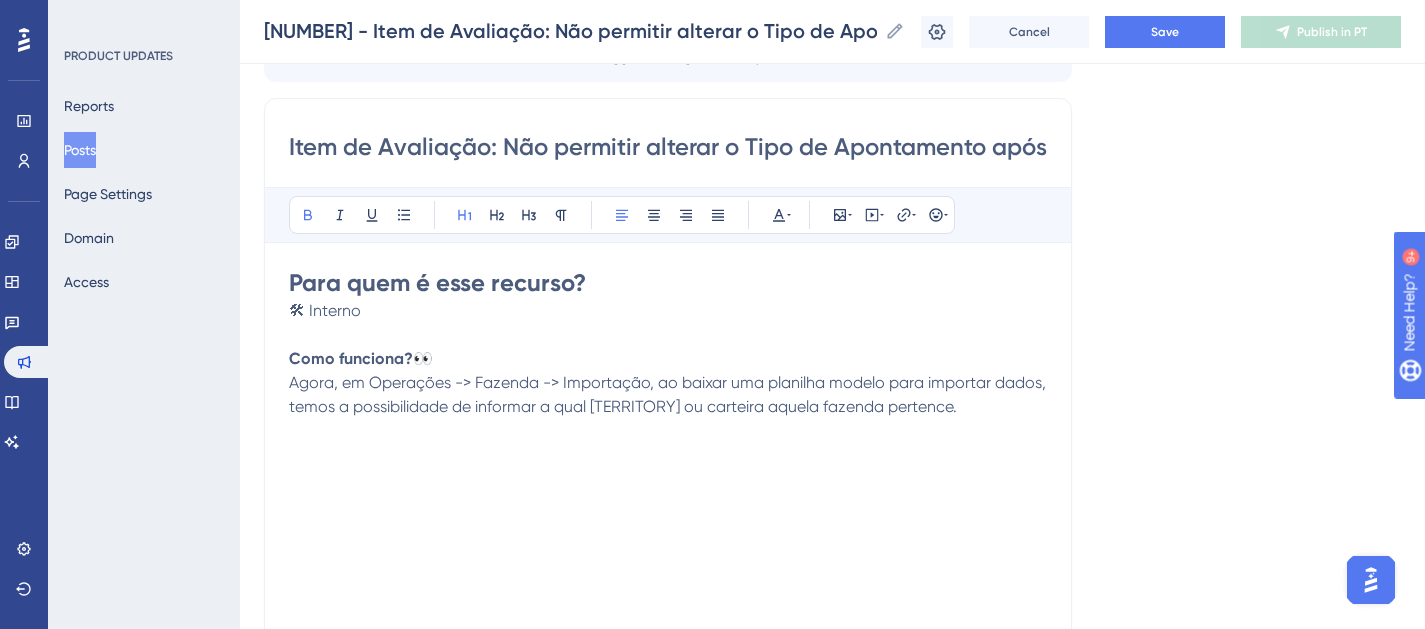 click on "Como funciona?  👀" at bounding box center (668, 359) 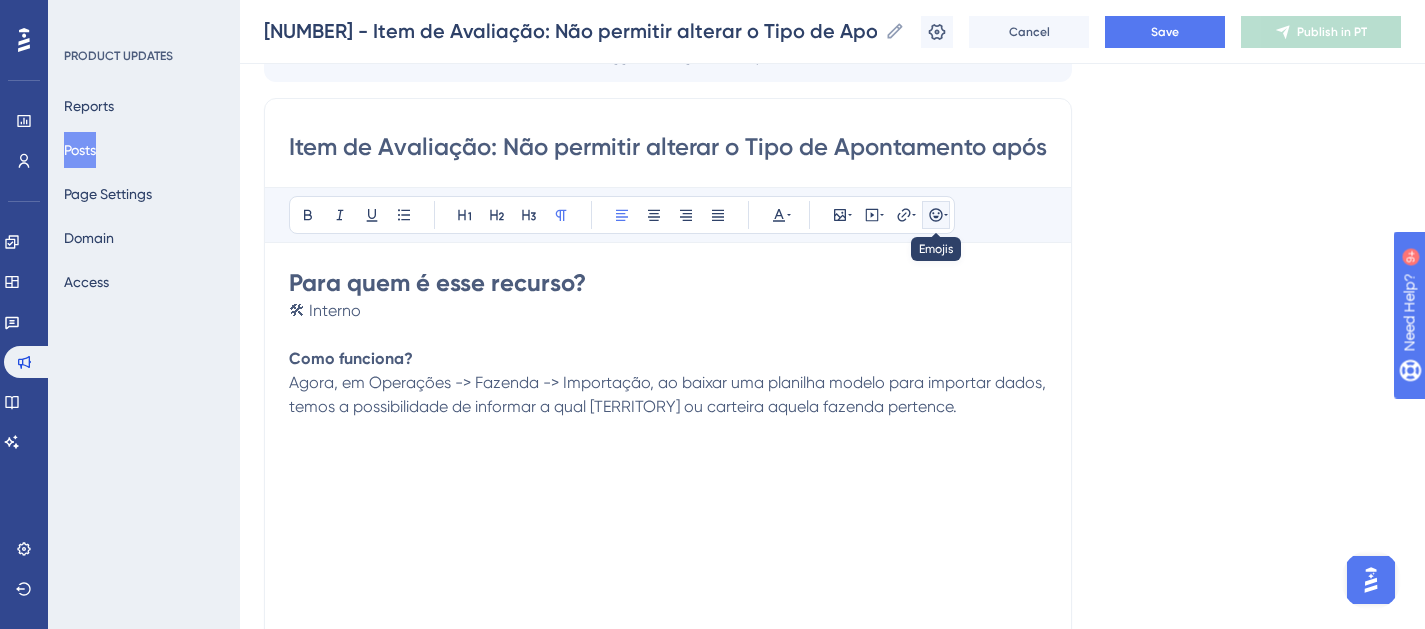 click 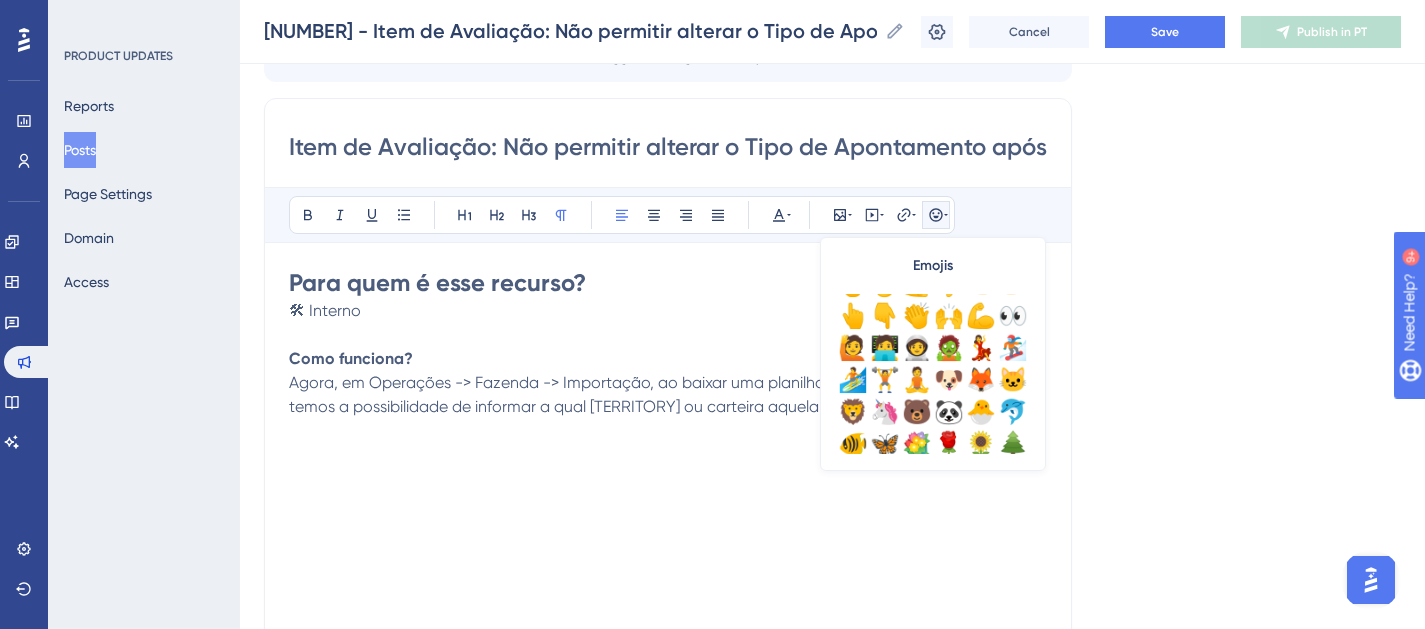 scroll, scrollTop: 248, scrollLeft: 0, axis: vertical 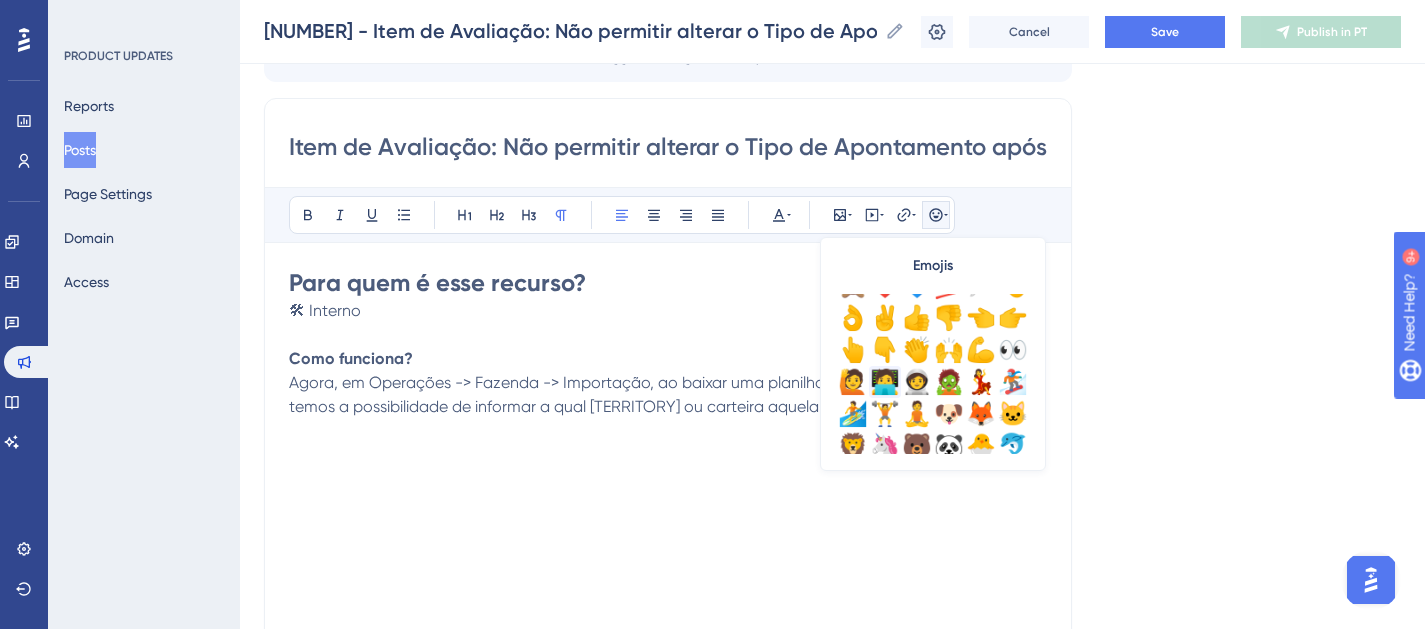 click on "🧑‍💻" at bounding box center (885, 382) 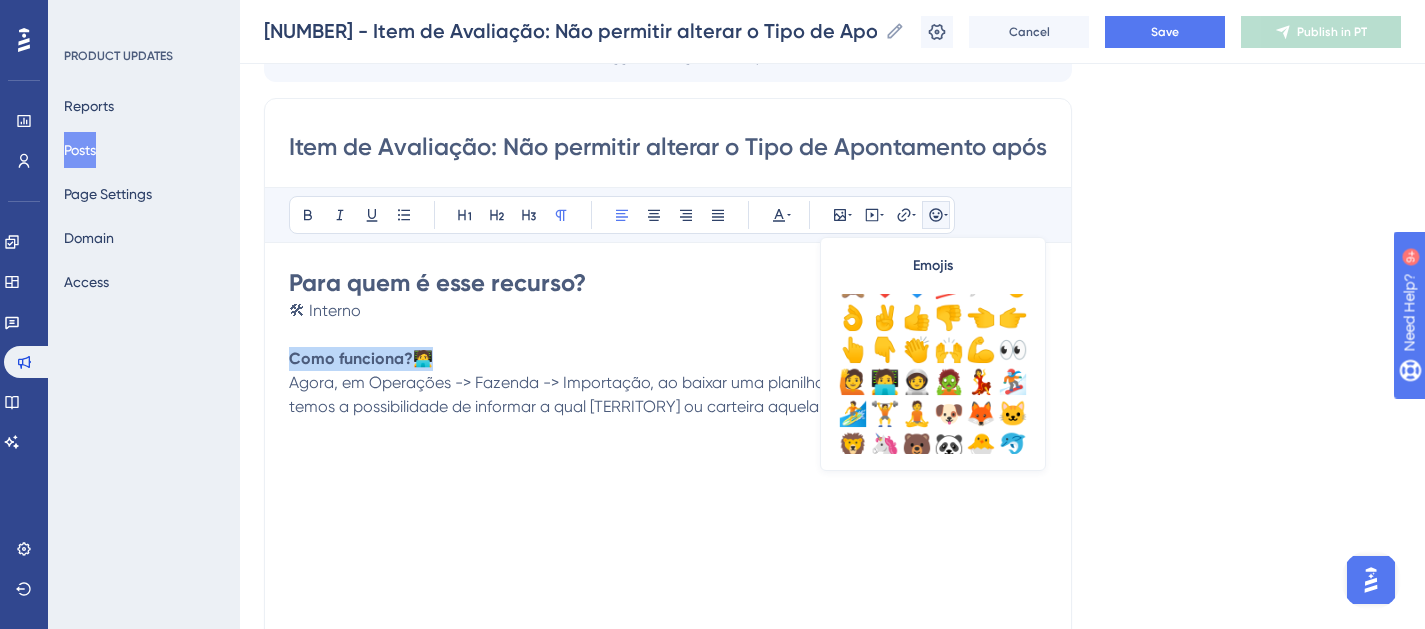 drag, startPoint x: 450, startPoint y: 362, endPoint x: 278, endPoint y: 356, distance: 172.10461 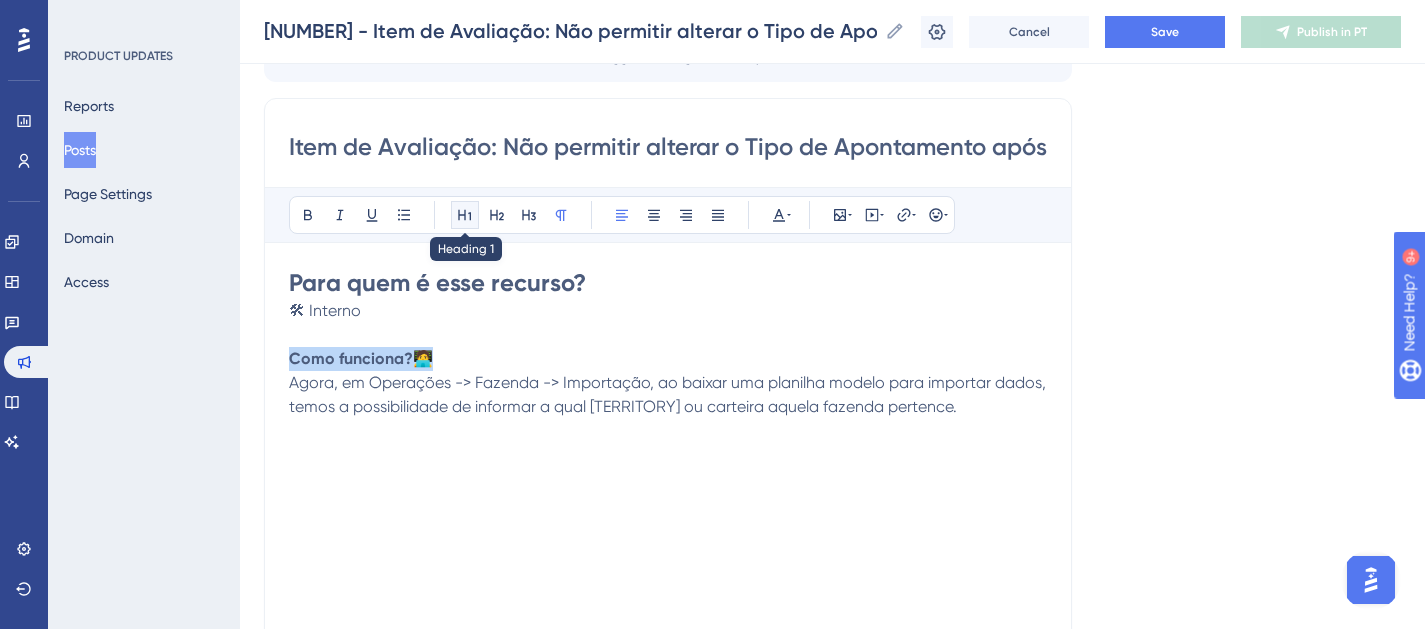 click 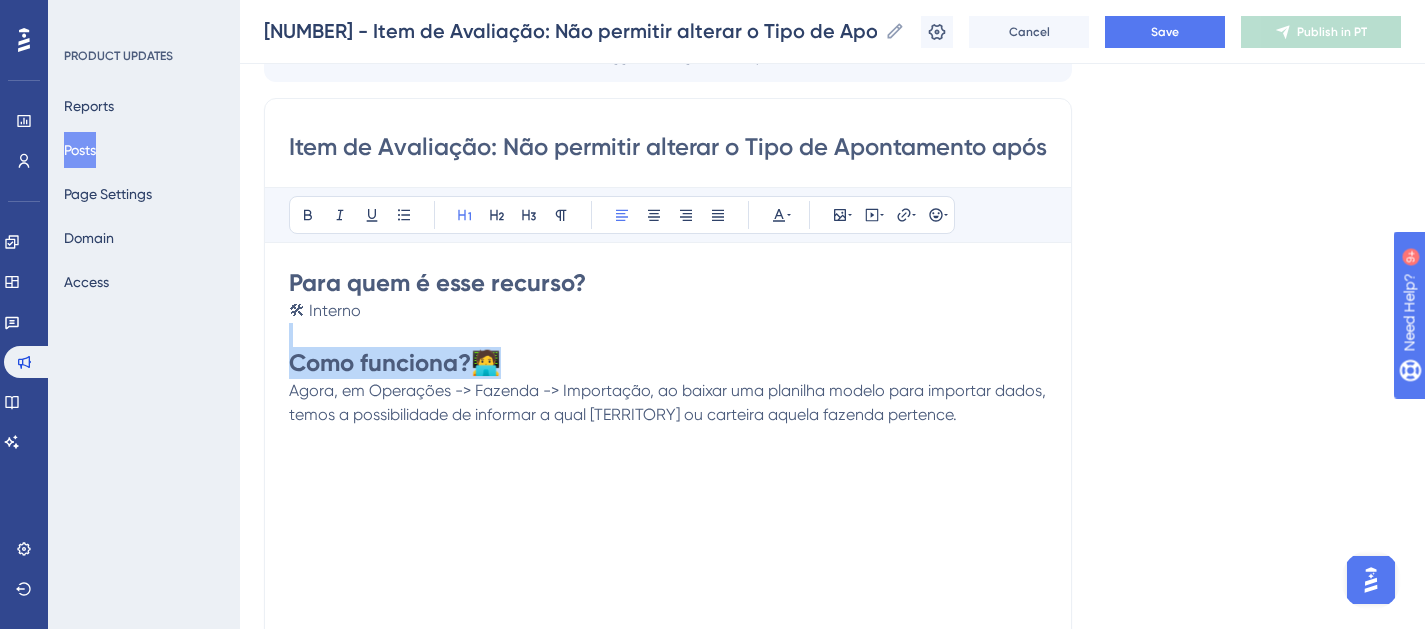 click on "Para quem é esse recurso? 🛠 Interno Como funciona?  🧑‍💻 Agora, em Operações -> Fazenda -> Importação, ao baixar uma planilha modelo para importar dados, temos a possibilidade de informar a qual [TERRITORY] ou carteira aquela fazenda pertence." at bounding box center [668, 487] 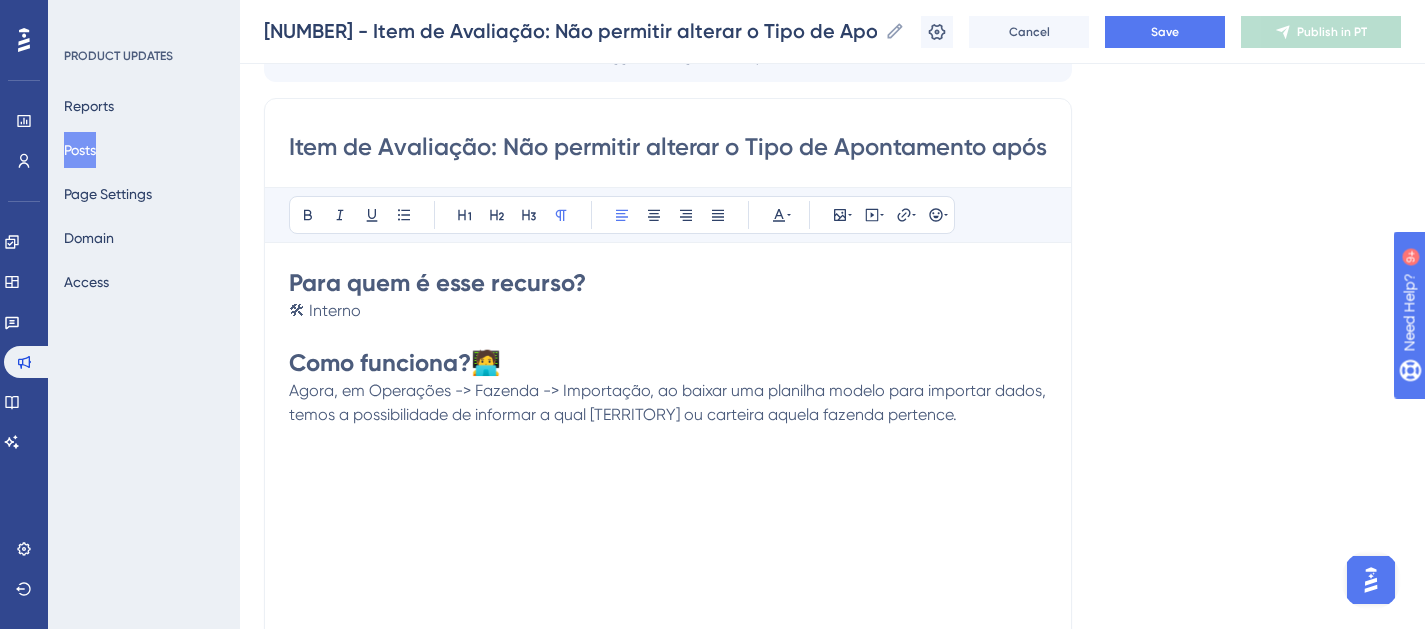 click on "Agora, em Operações -> Fazenda -> Importação, ao baixar uma planilha modelo para importar dados, temos a possibilidade de informar a qual [TERRITORY] ou carteira aquela fazenda pertence." at bounding box center [669, 402] 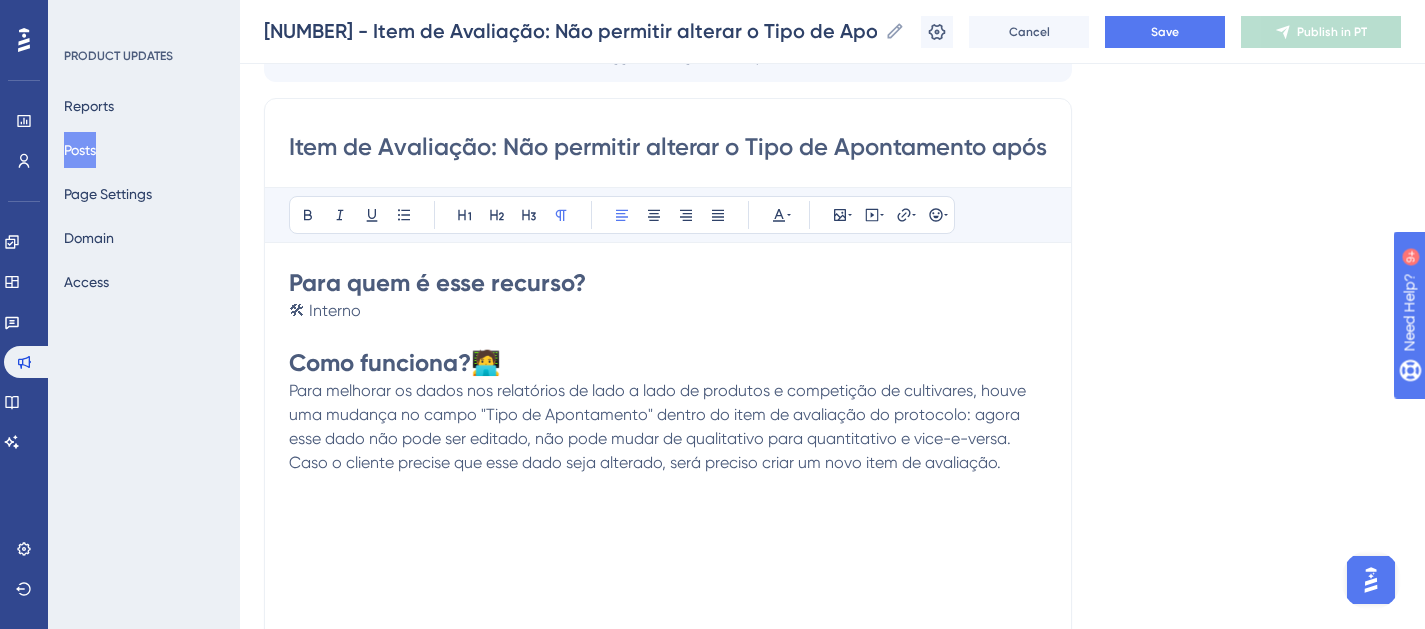 click on "Para melhorar os dados nos relatórios de lado a lado de produtos e competição de cultivares, houve uma mudança no campo "Tipo de Apontamento" dentro do item de avaliação do protocolo: agora esse dado não pode ser editado, não pode mudar de qualitativo para quantitativo e vice-e-versa." at bounding box center [659, 414] 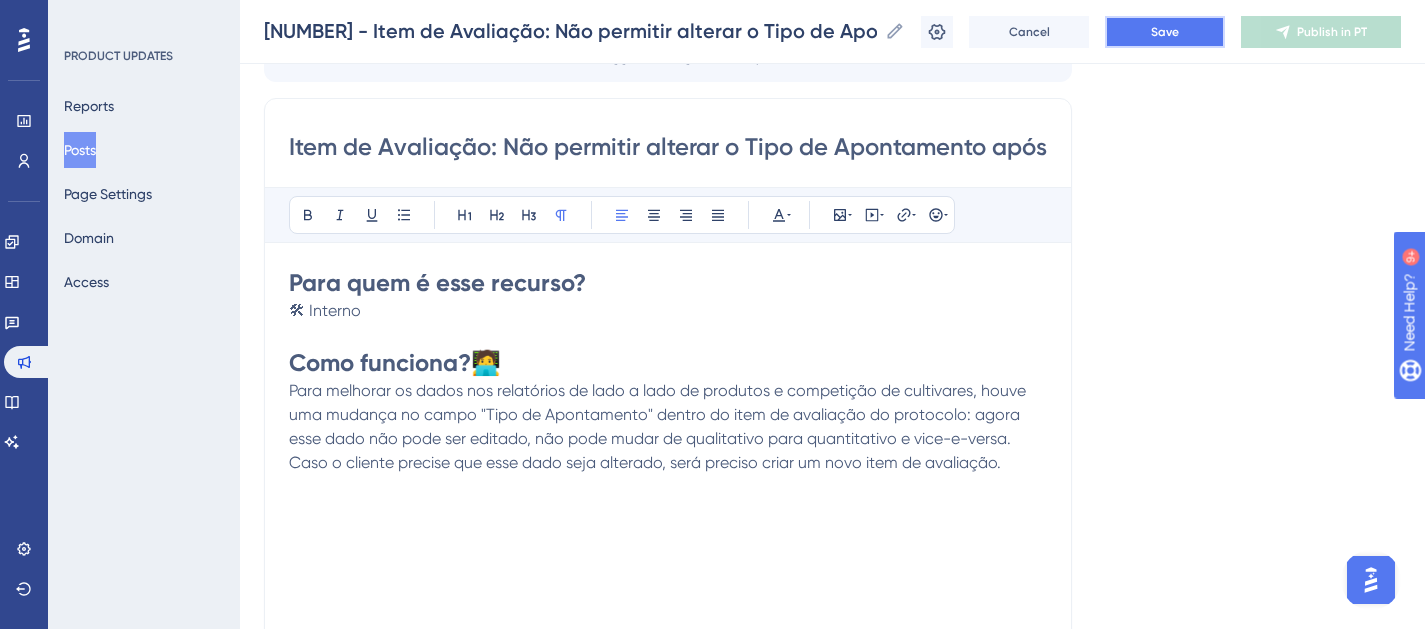 click on "Save" at bounding box center (1165, 32) 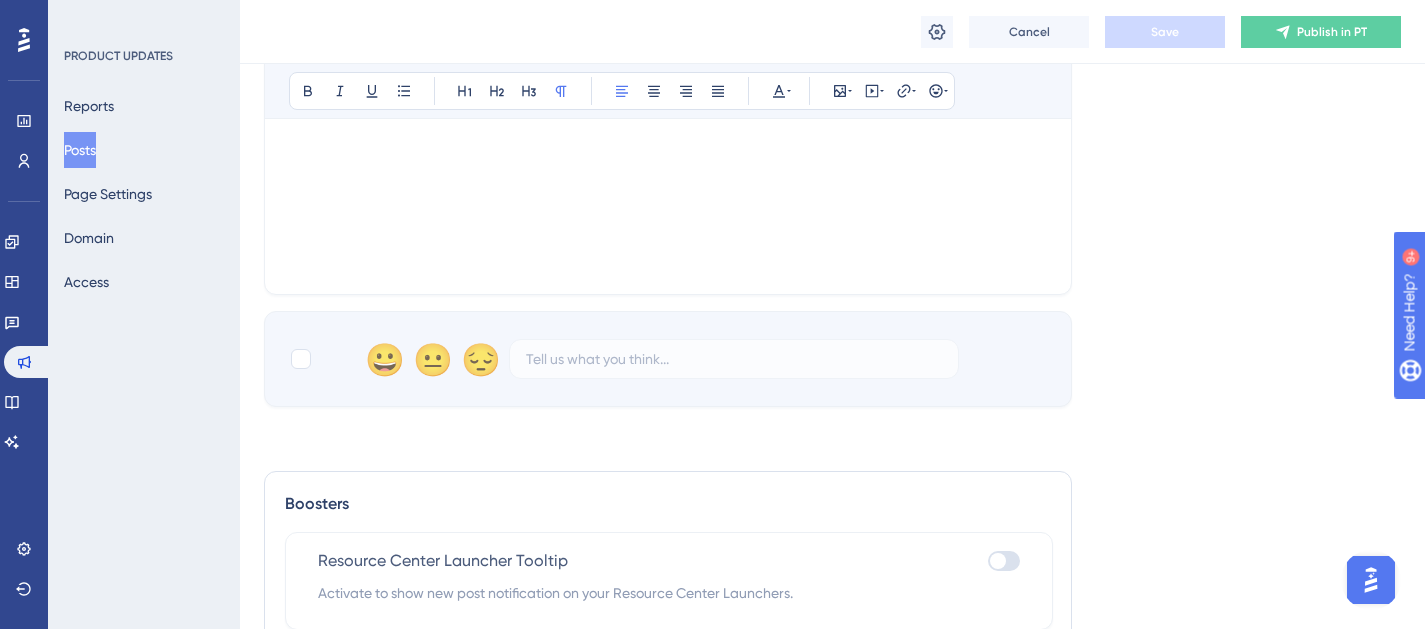 scroll, scrollTop: 791, scrollLeft: 0, axis: vertical 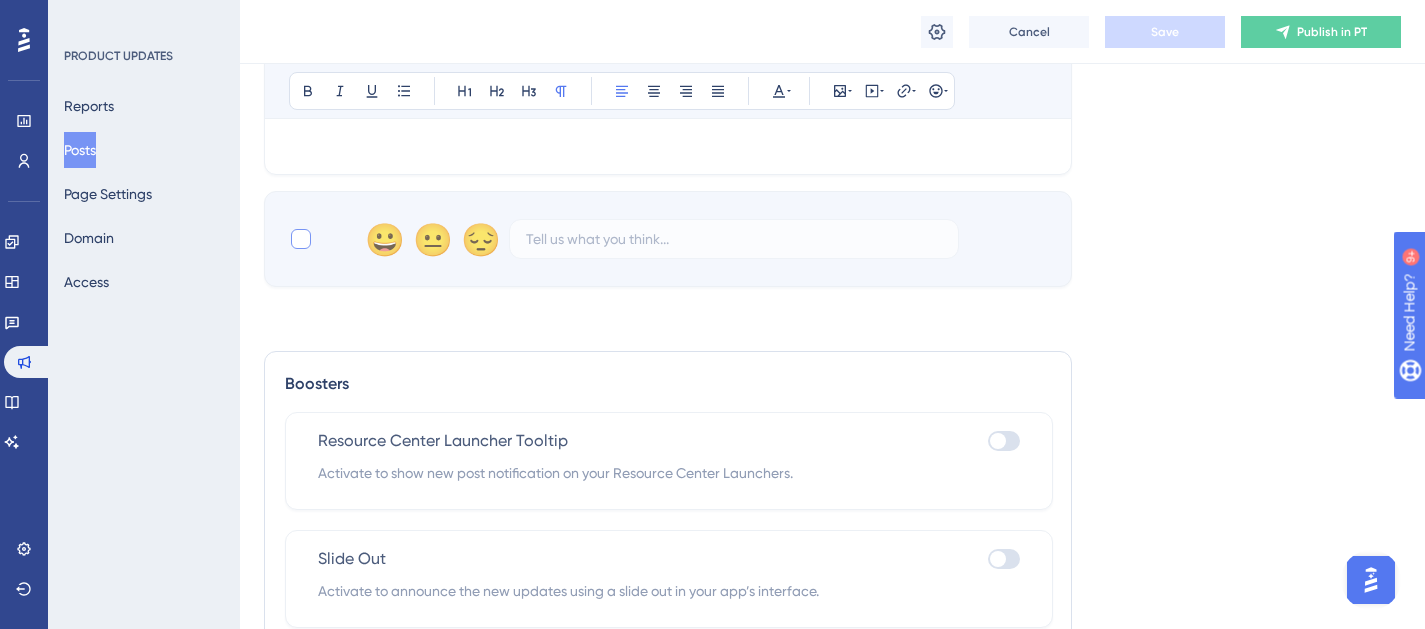 click at bounding box center (301, 239) 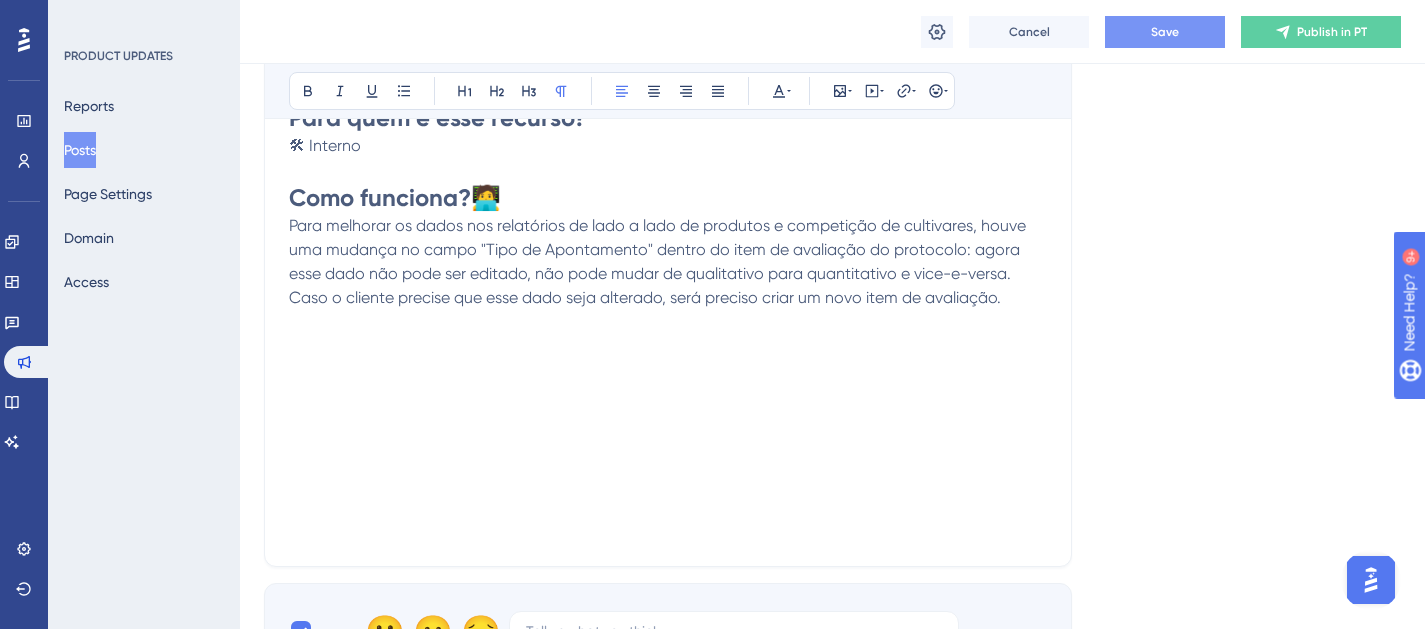 scroll, scrollTop: 0, scrollLeft: 0, axis: both 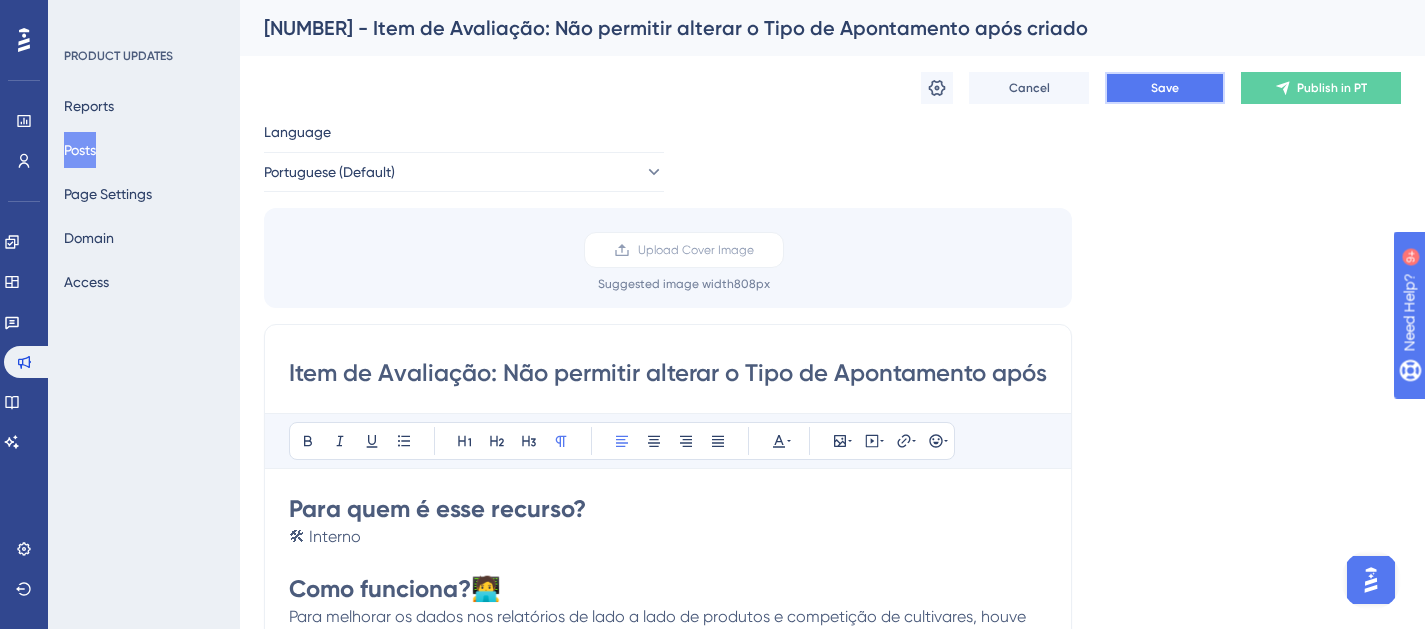 click on "Save" at bounding box center (1165, 88) 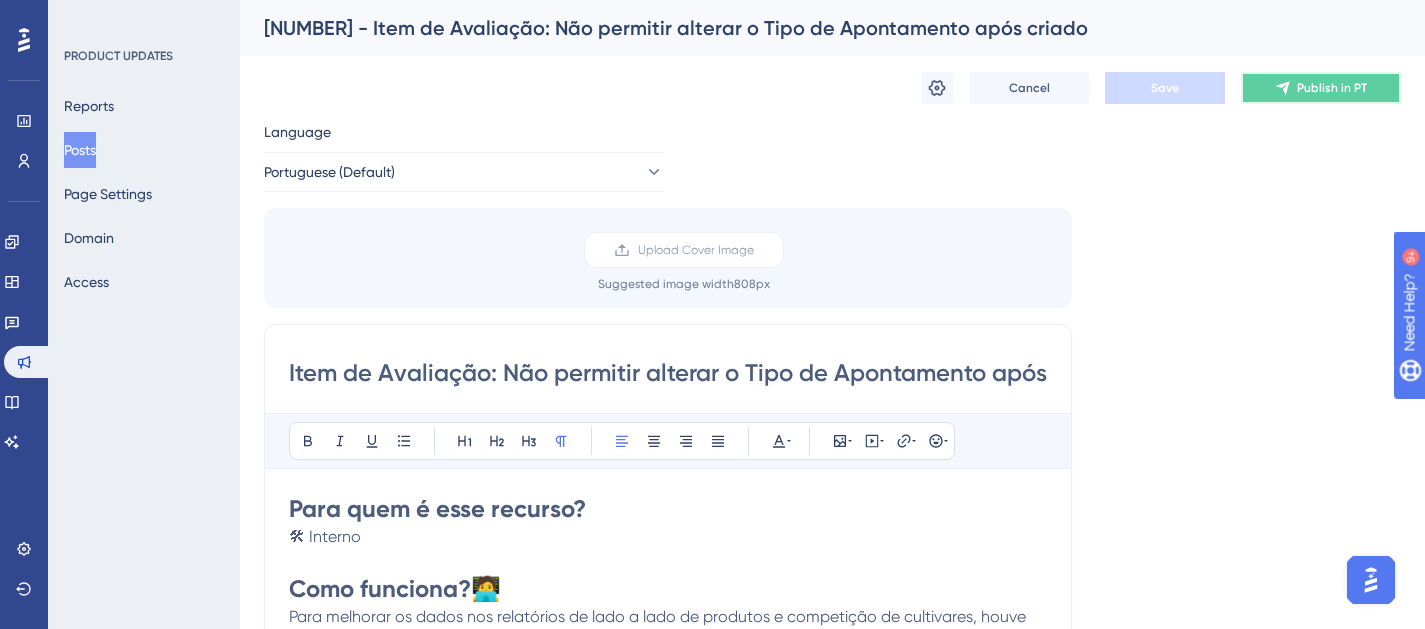 click 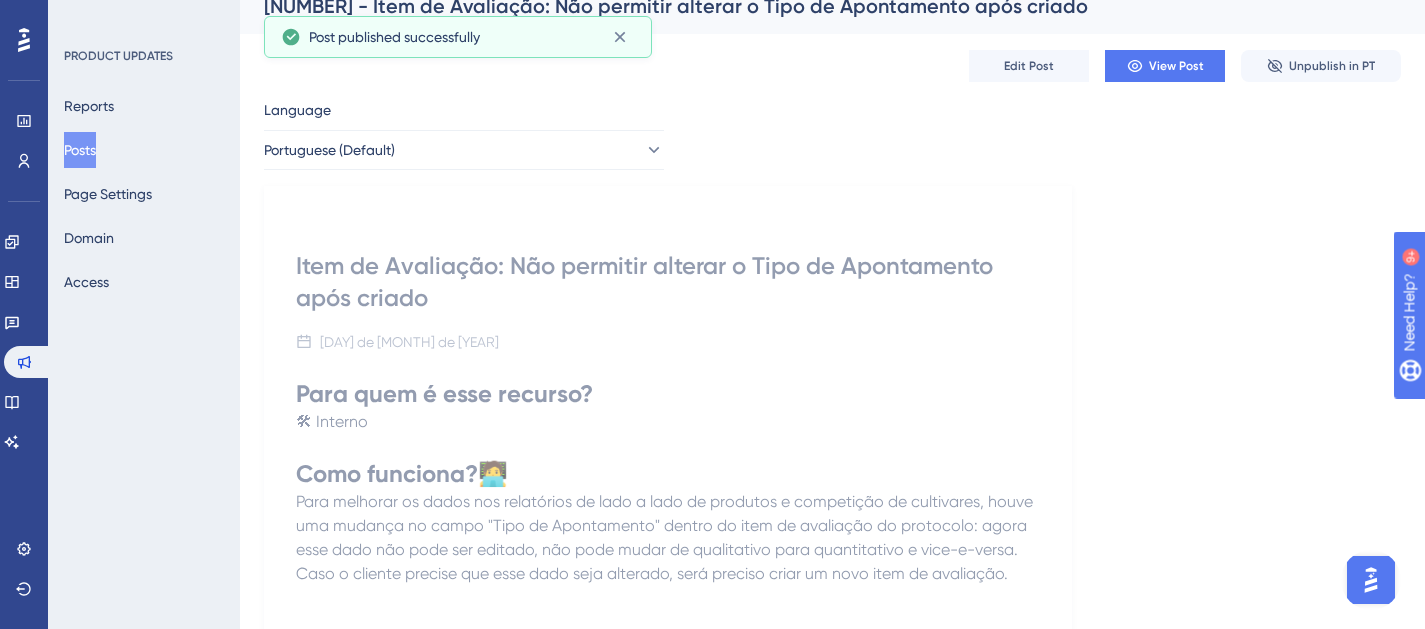 scroll, scrollTop: 0, scrollLeft: 0, axis: both 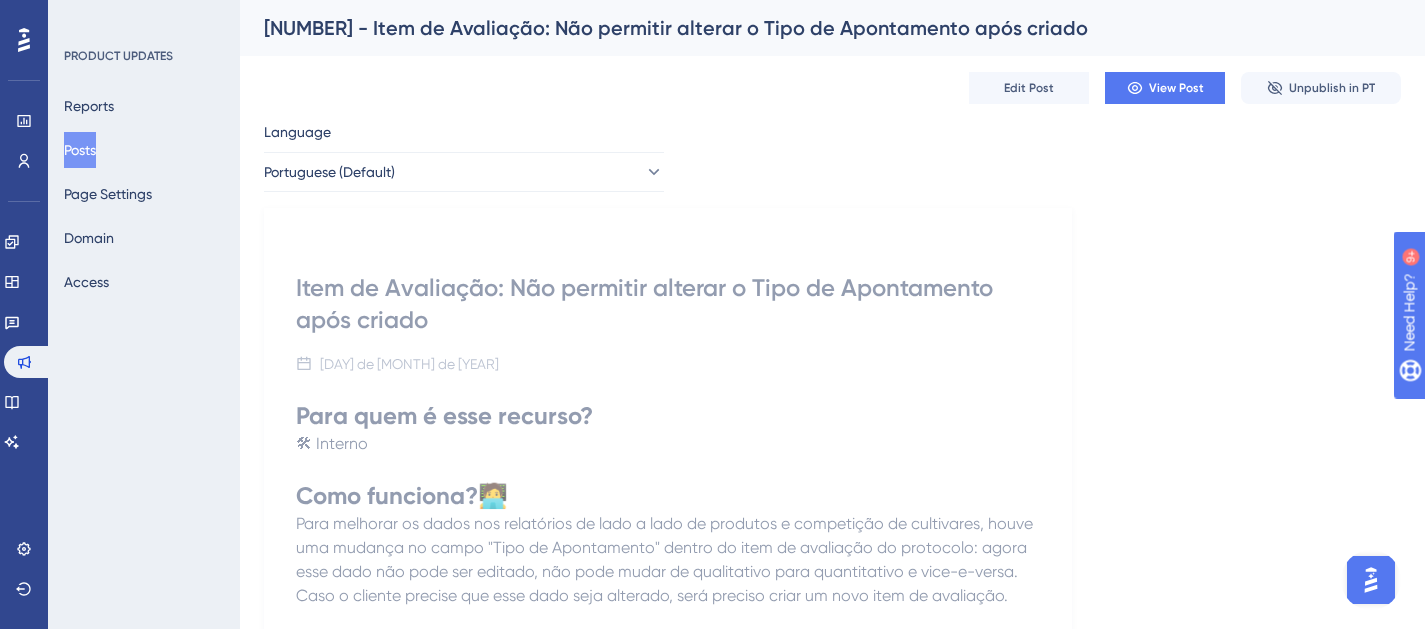 click on "Posts" at bounding box center [80, 150] 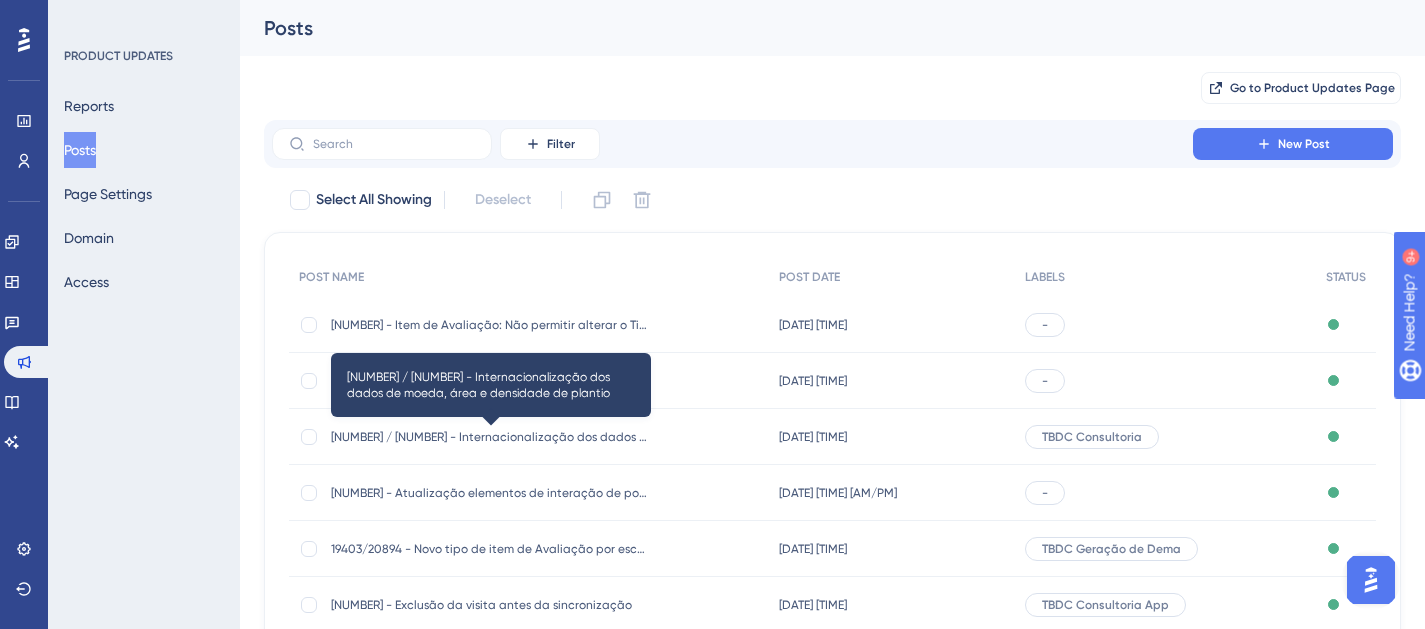 click on "[NUMBER] / [NUMBER] - Internacionalização dos dados de moeda, área e densidade de plantio" at bounding box center [491, 437] 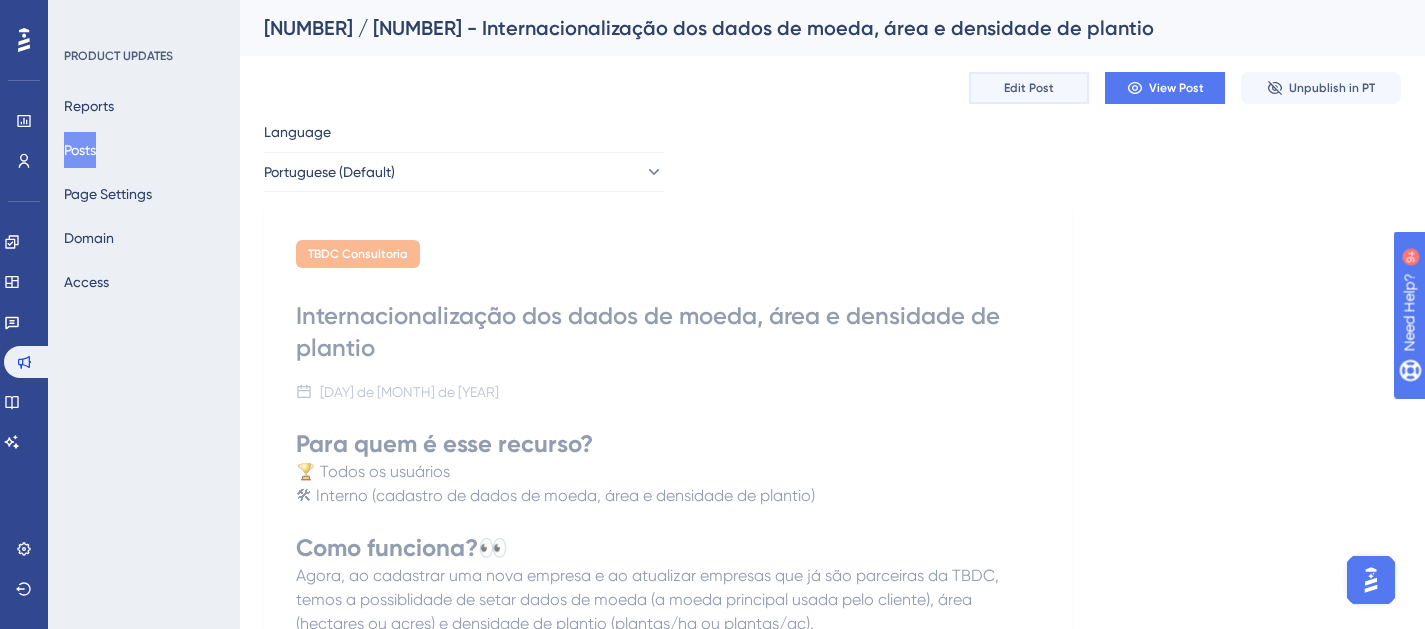 click on "Edit Post" at bounding box center (1029, 88) 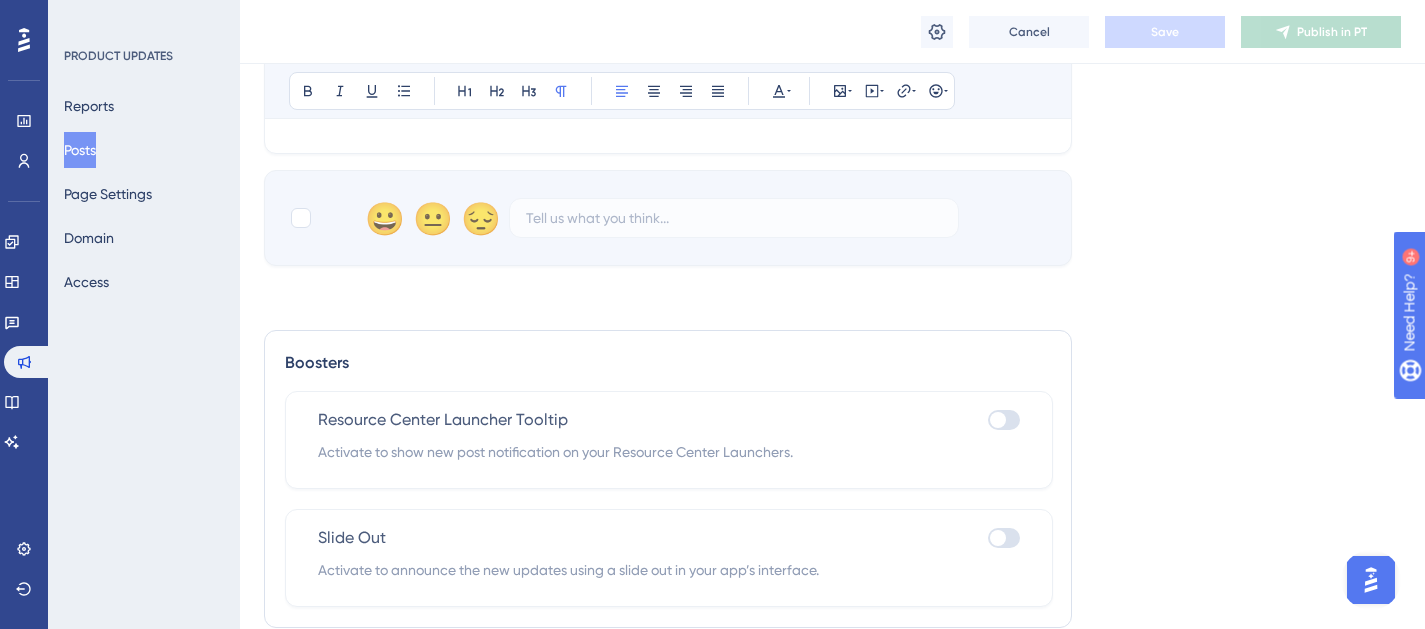 scroll, scrollTop: 891, scrollLeft: 0, axis: vertical 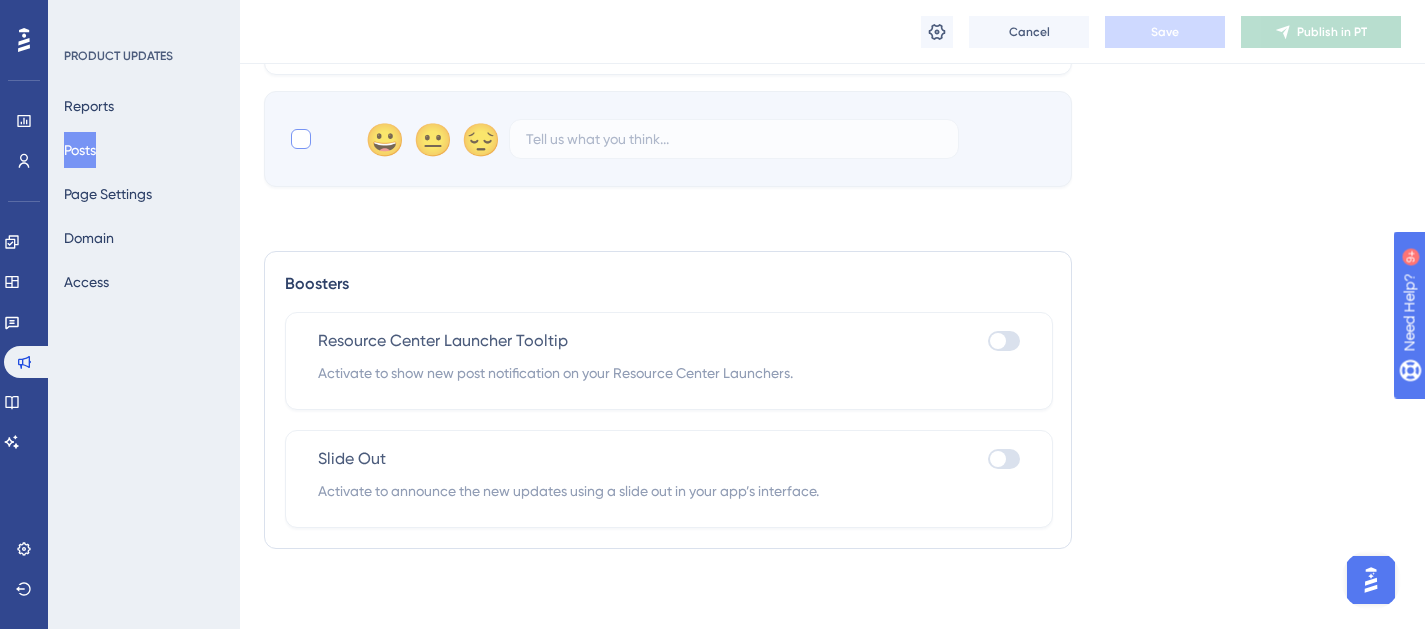 click at bounding box center [301, 139] 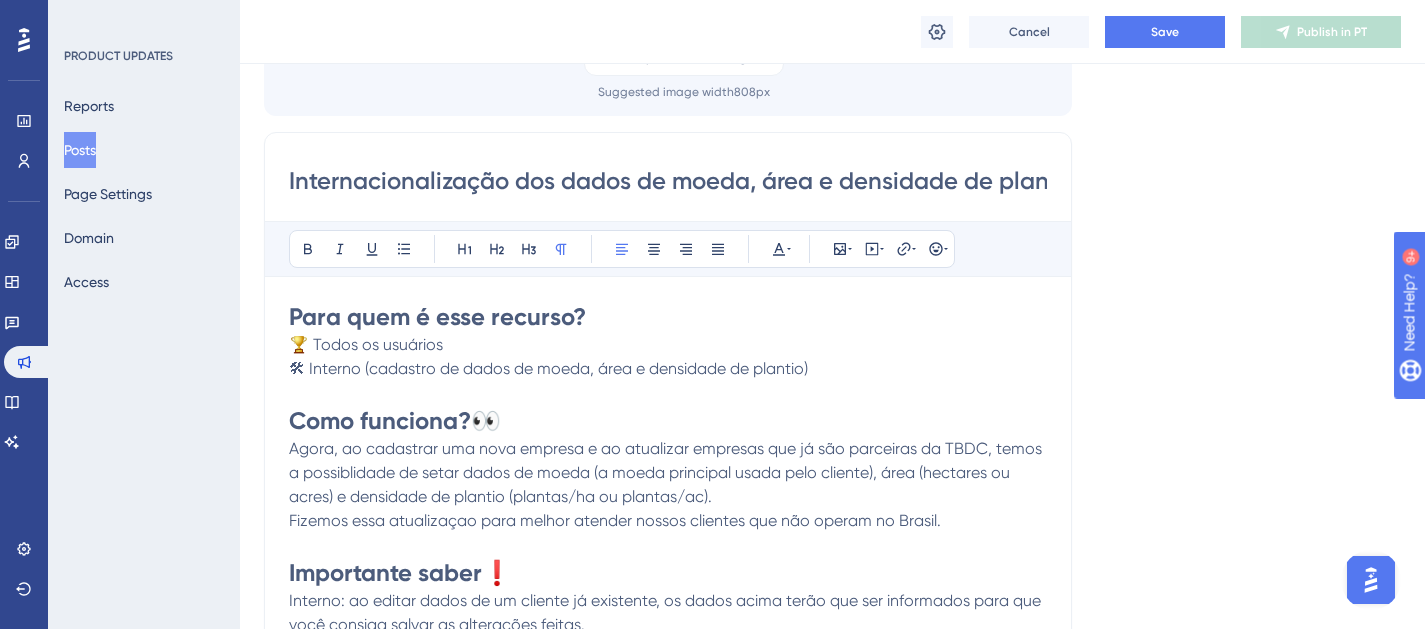 scroll, scrollTop: 199, scrollLeft: 0, axis: vertical 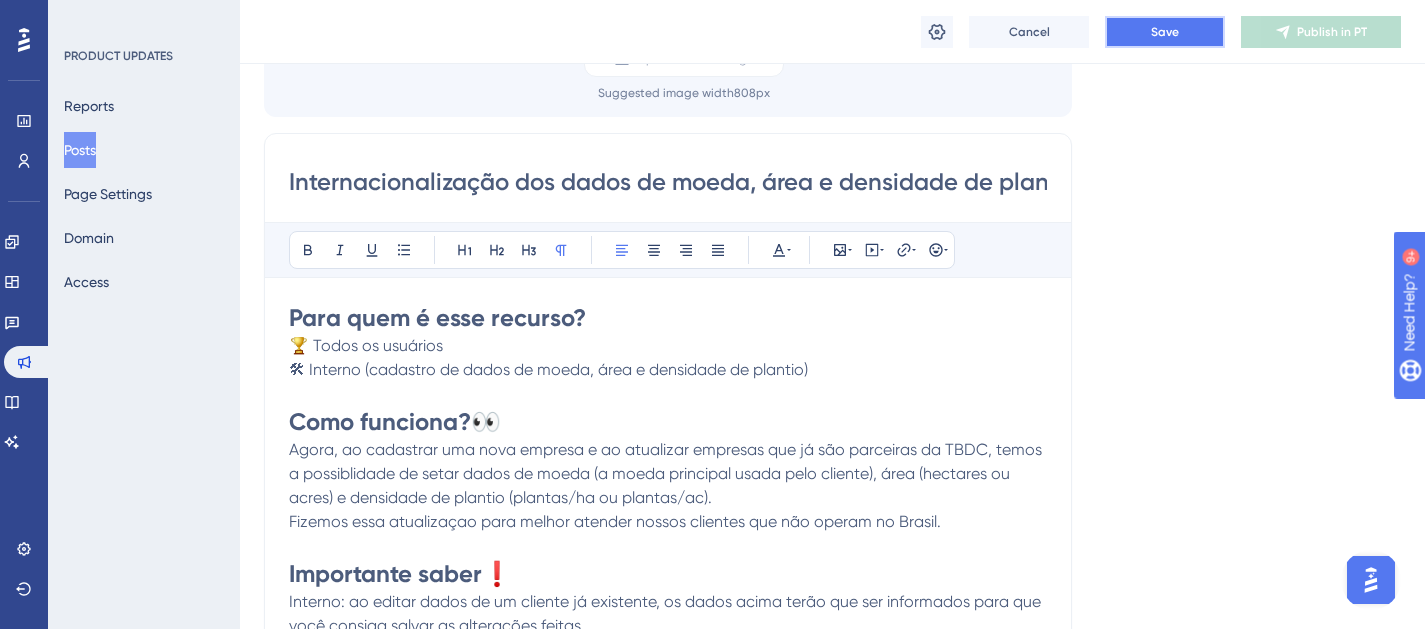 click on "Save" at bounding box center [1165, 32] 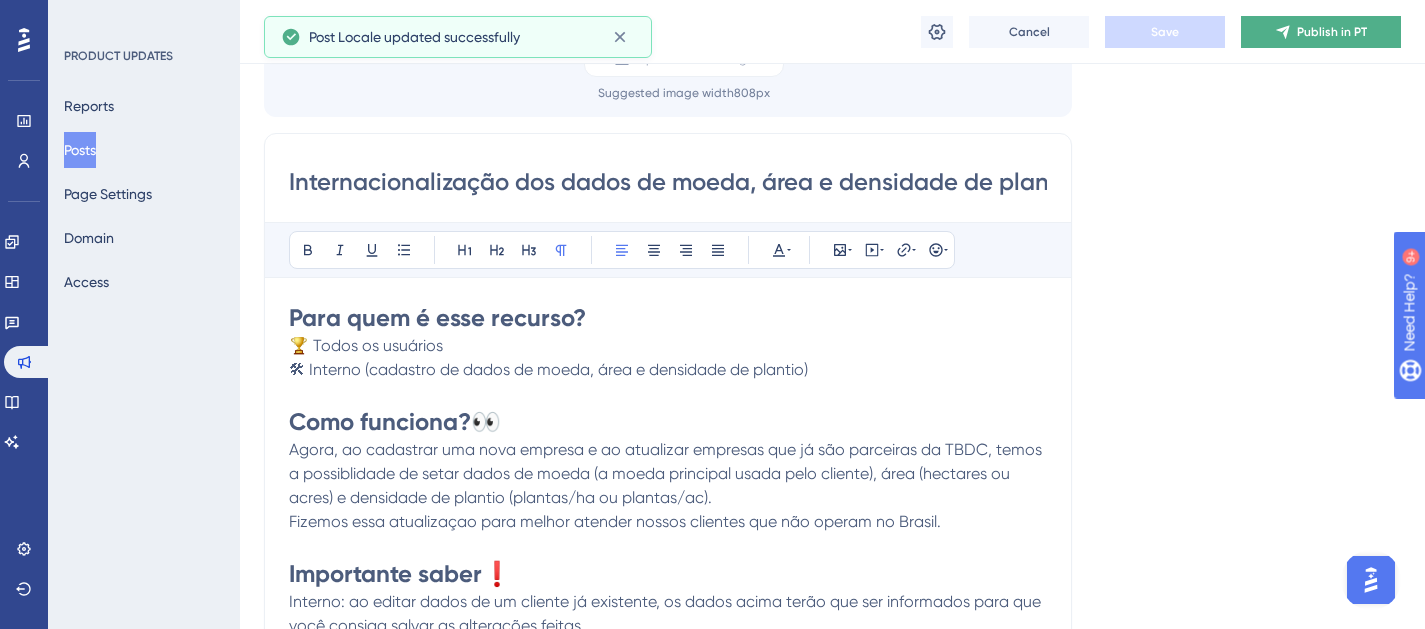 click on "Publish in PT" at bounding box center [1332, 32] 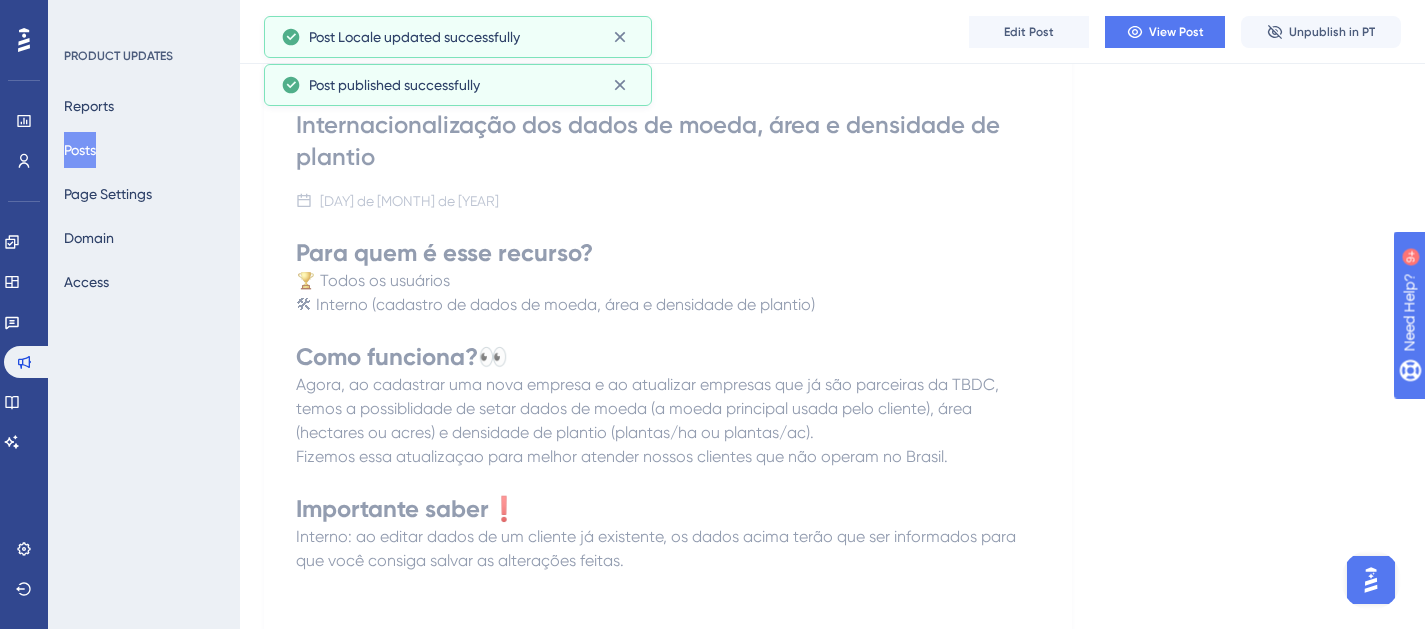 scroll, scrollTop: 0, scrollLeft: 0, axis: both 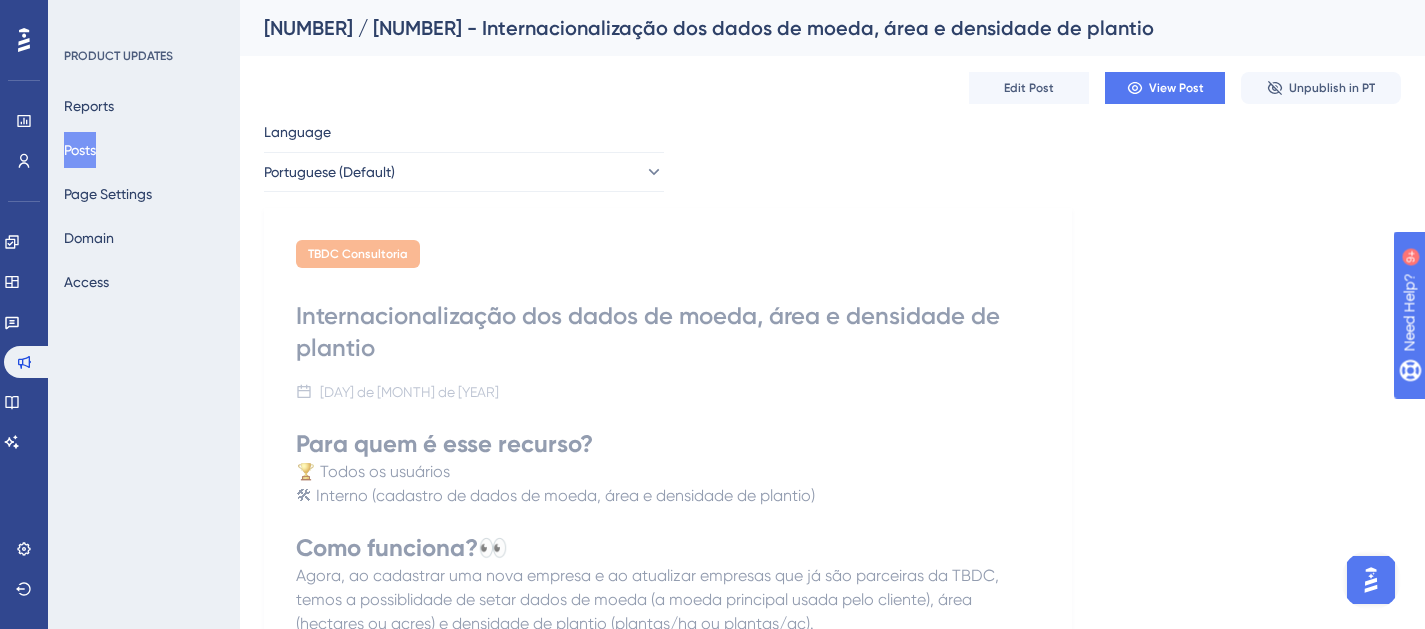 click on "Posts" at bounding box center (80, 150) 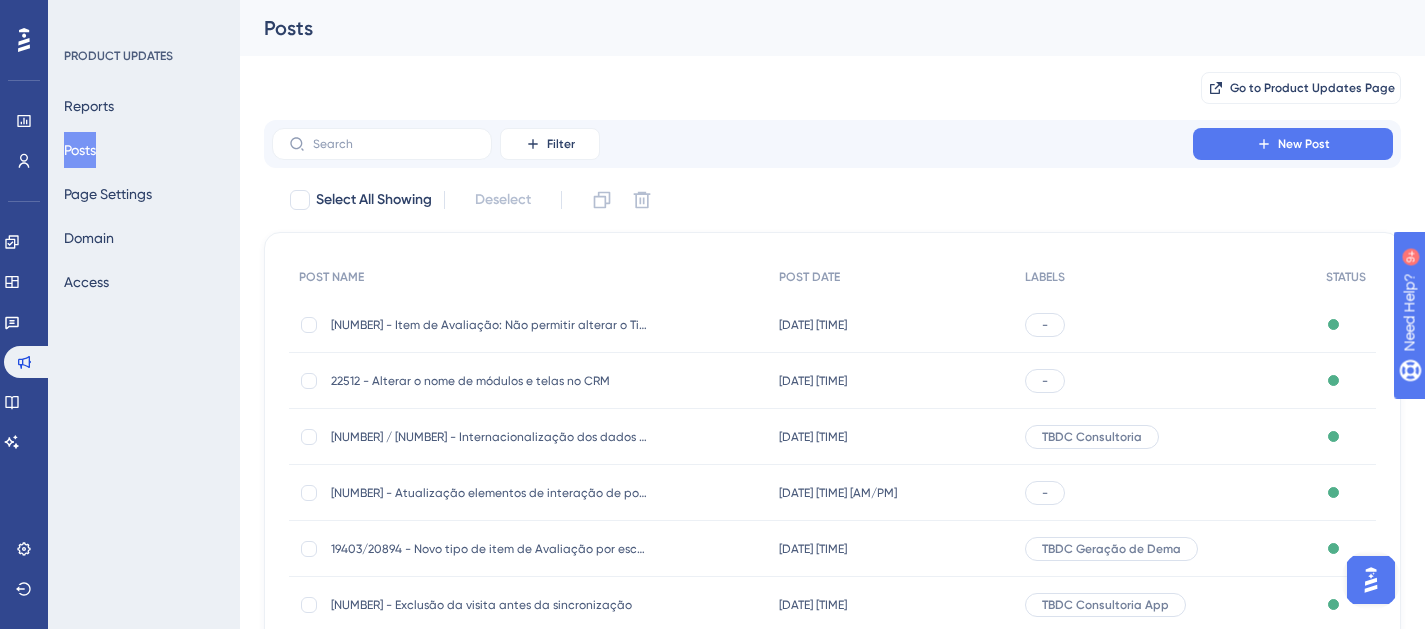 click on "22512 - Alterar o nome de módulos e telas no CRM" at bounding box center [491, 381] 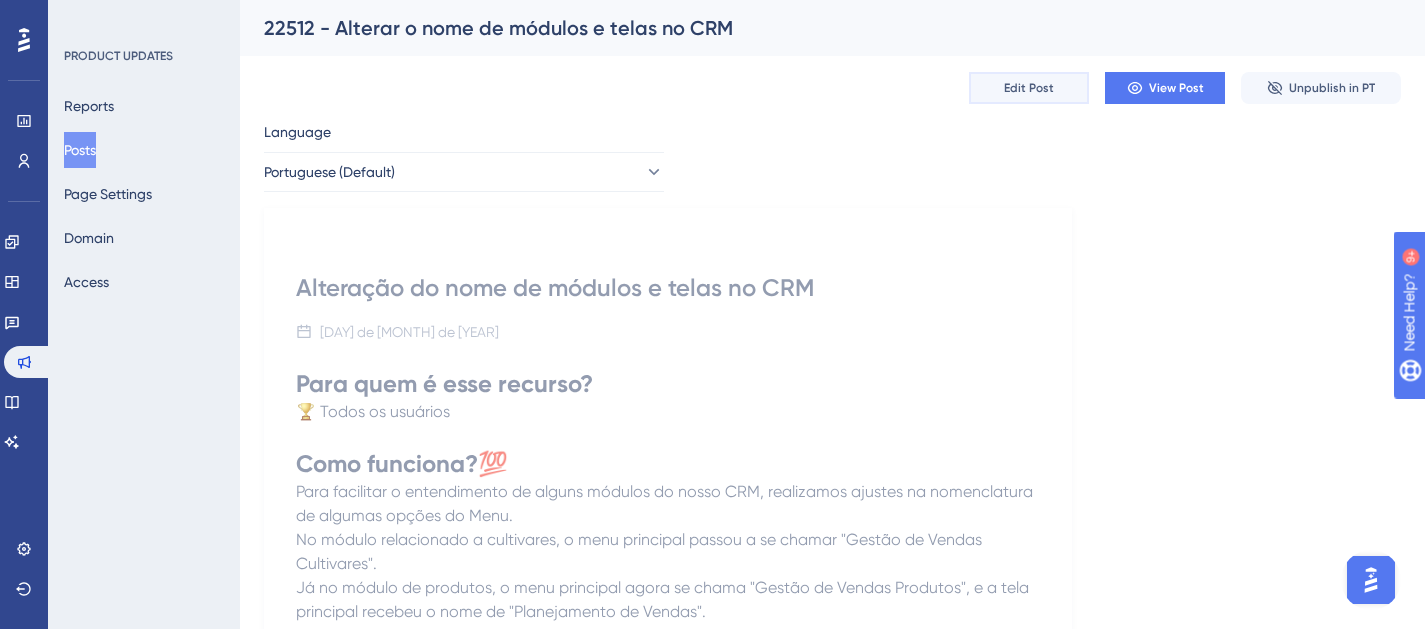 click on "Edit Post" at bounding box center [1029, 88] 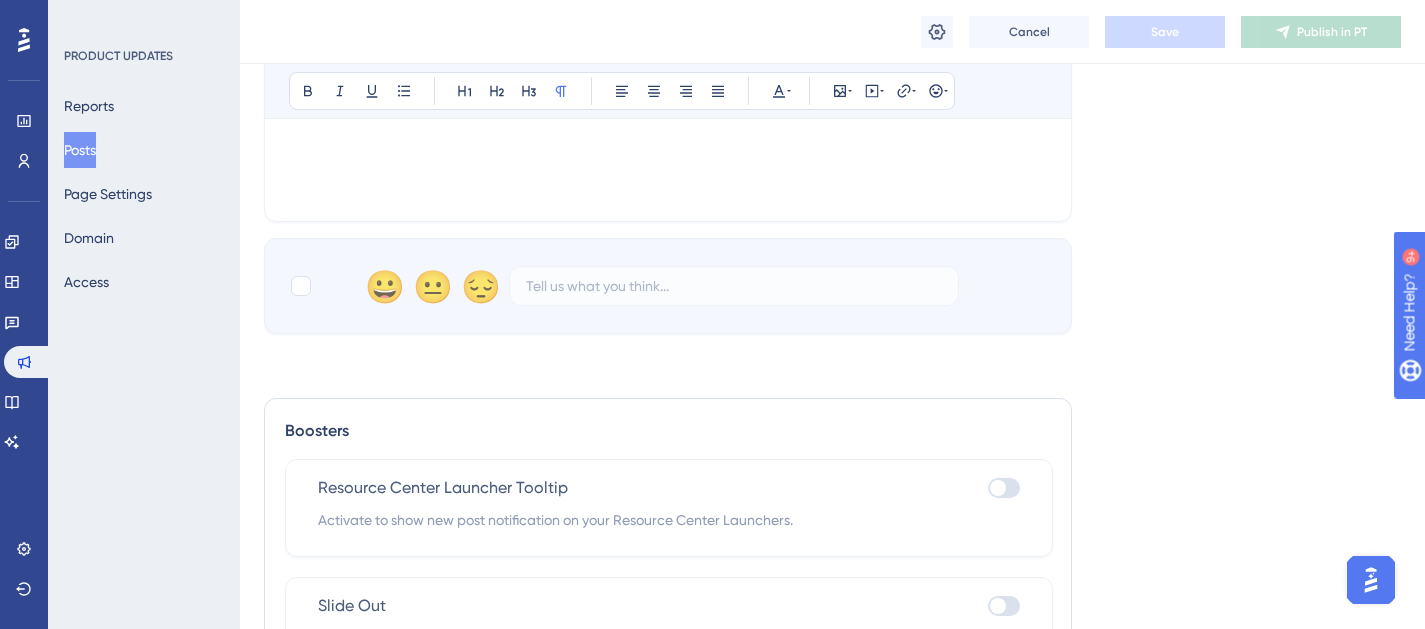 scroll, scrollTop: 891, scrollLeft: 0, axis: vertical 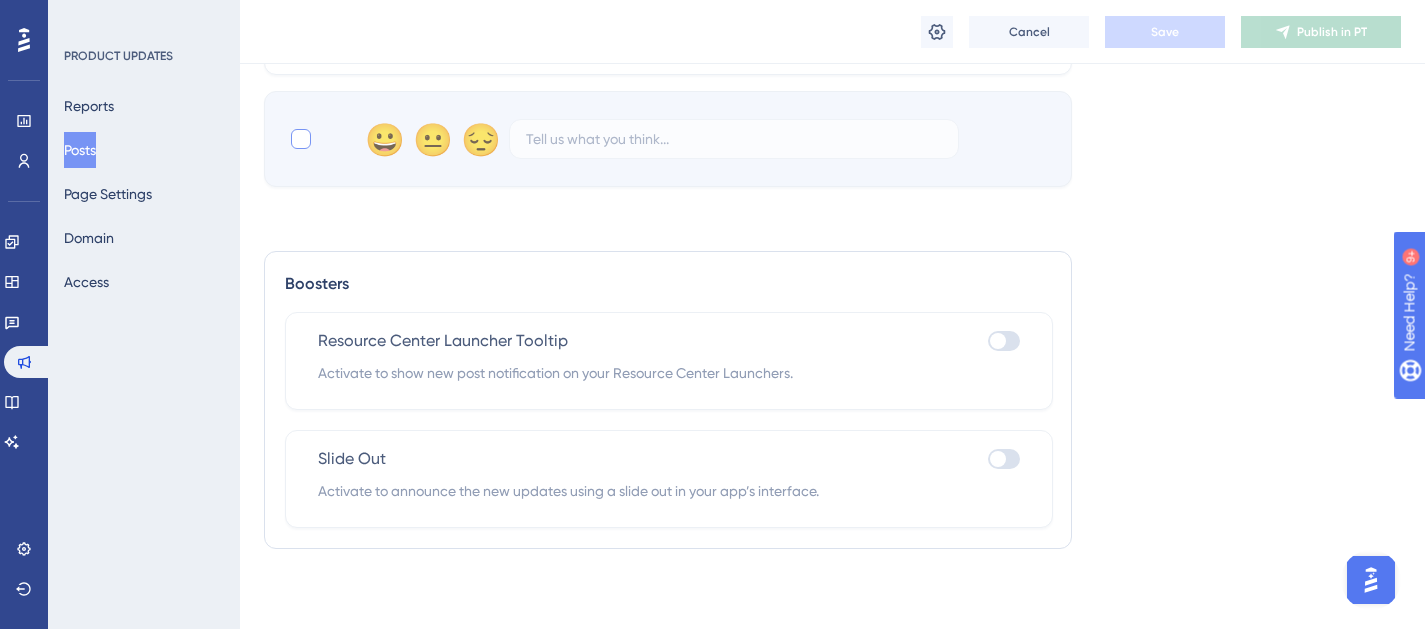 click at bounding box center (301, 139) 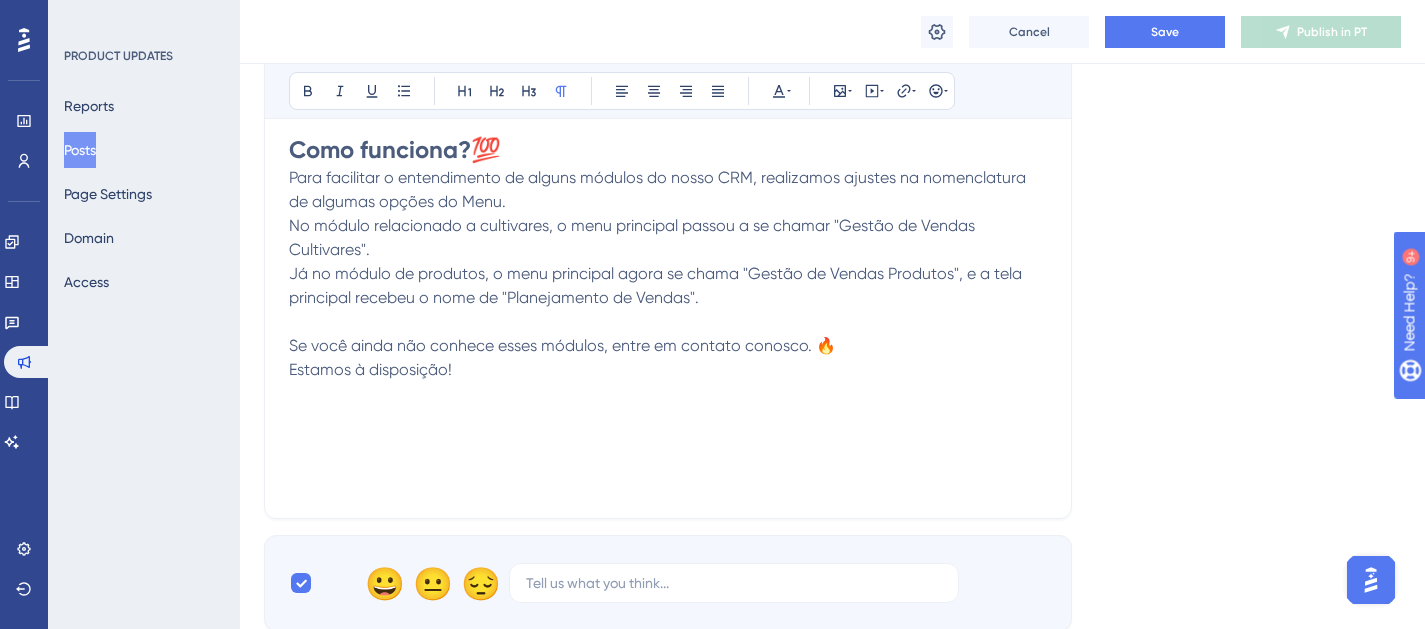 scroll, scrollTop: 446, scrollLeft: 0, axis: vertical 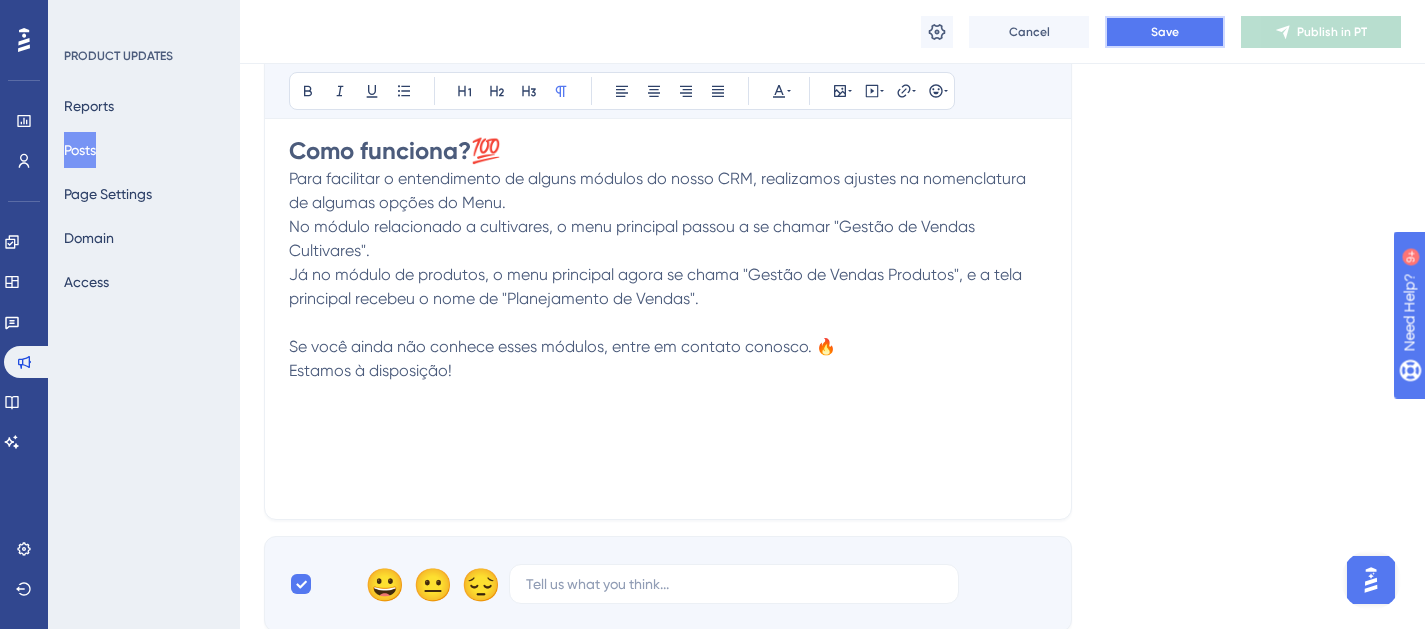click on "Save" at bounding box center [1165, 32] 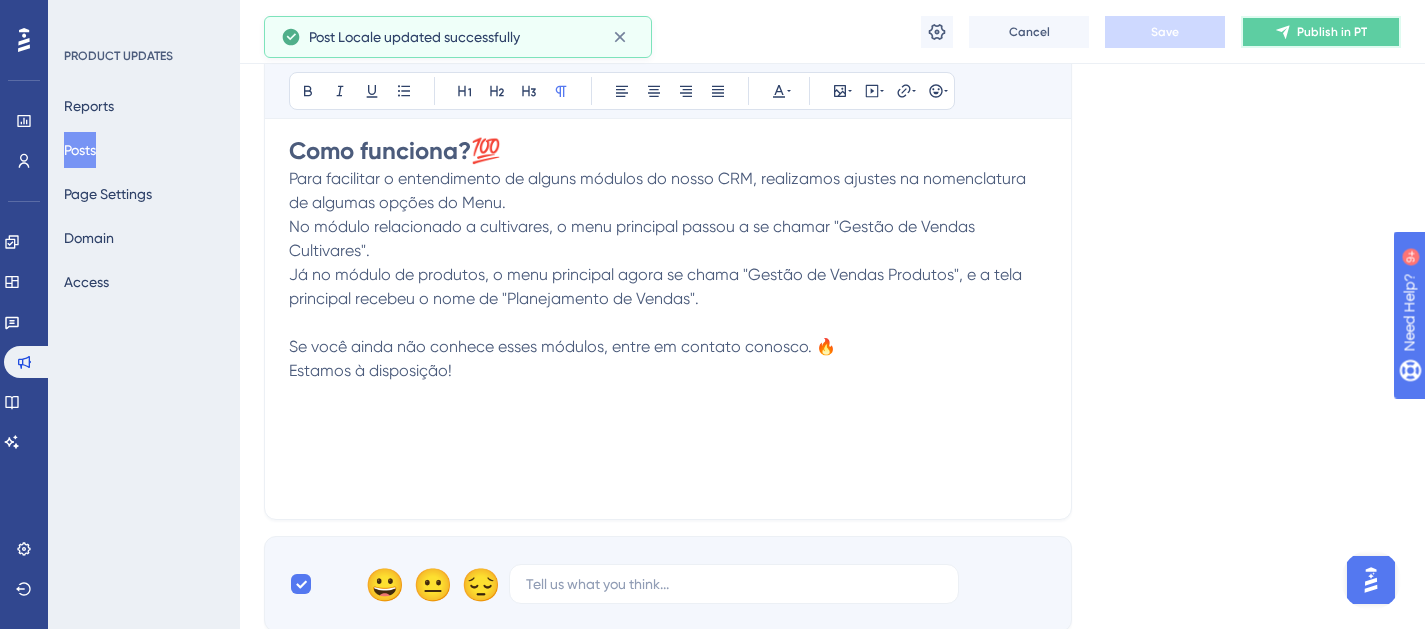 click on "Publish in PT" at bounding box center (1332, 32) 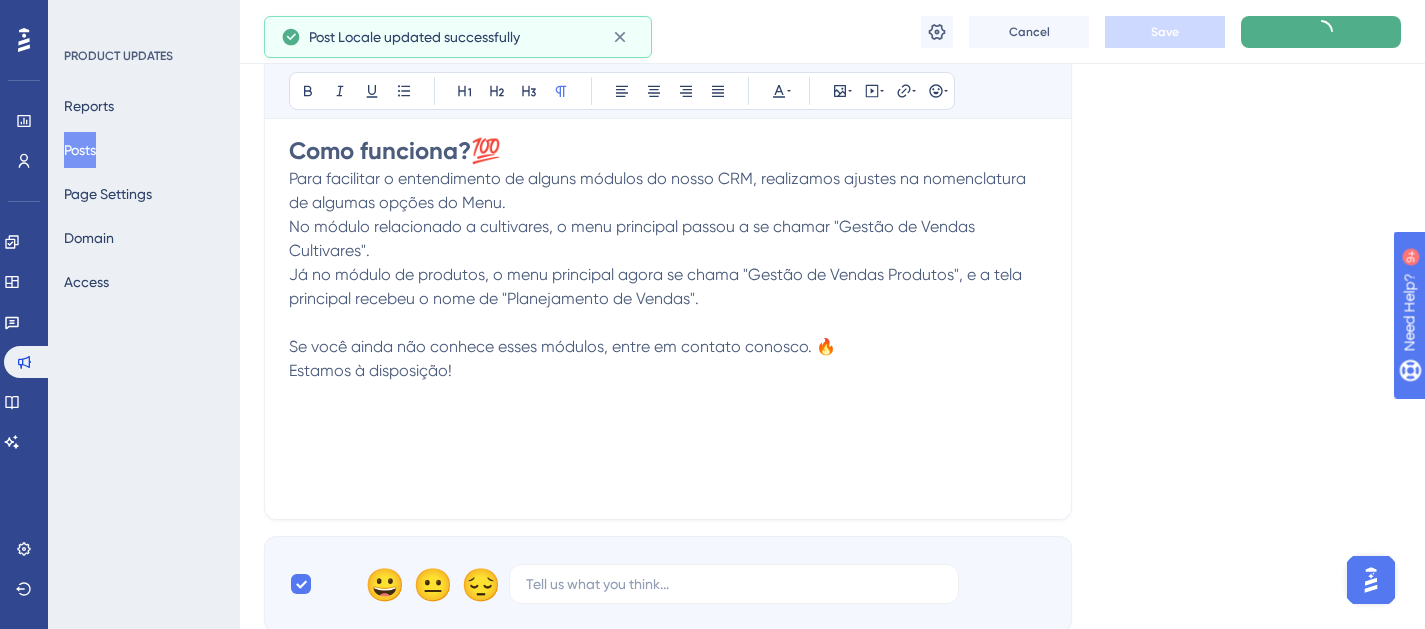 scroll, scrollTop: 367, scrollLeft: 0, axis: vertical 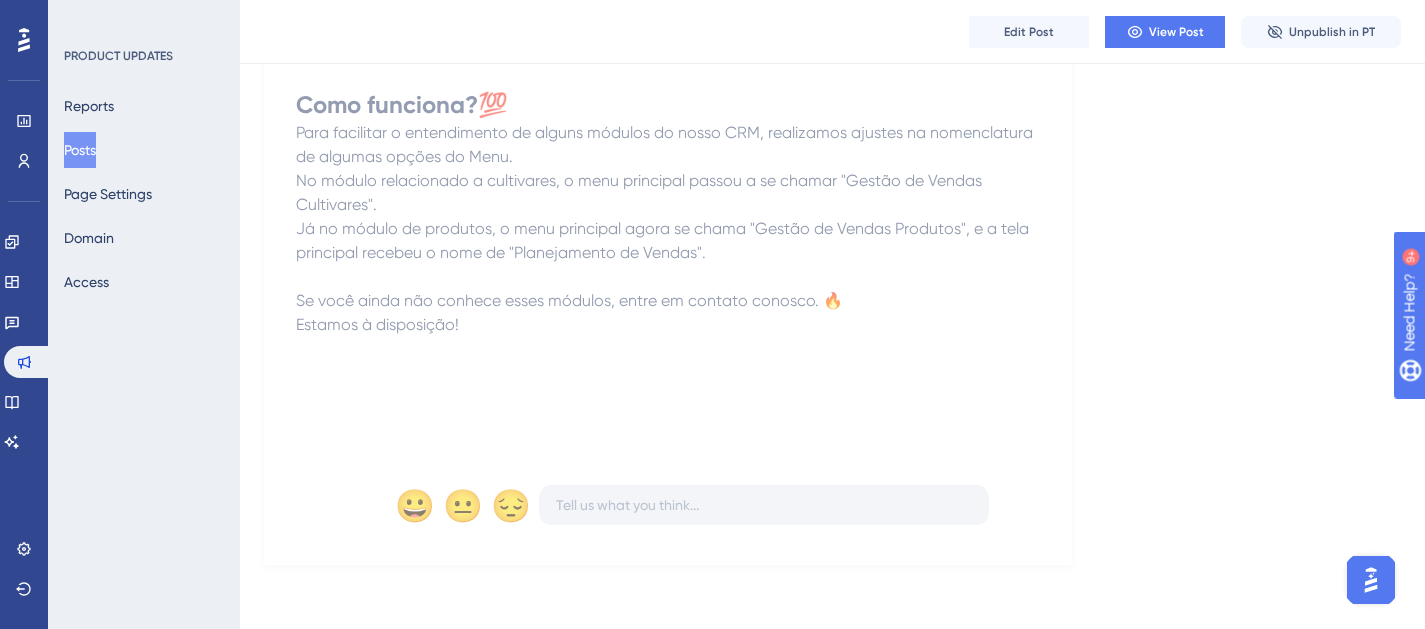 click on "Posts" at bounding box center (80, 150) 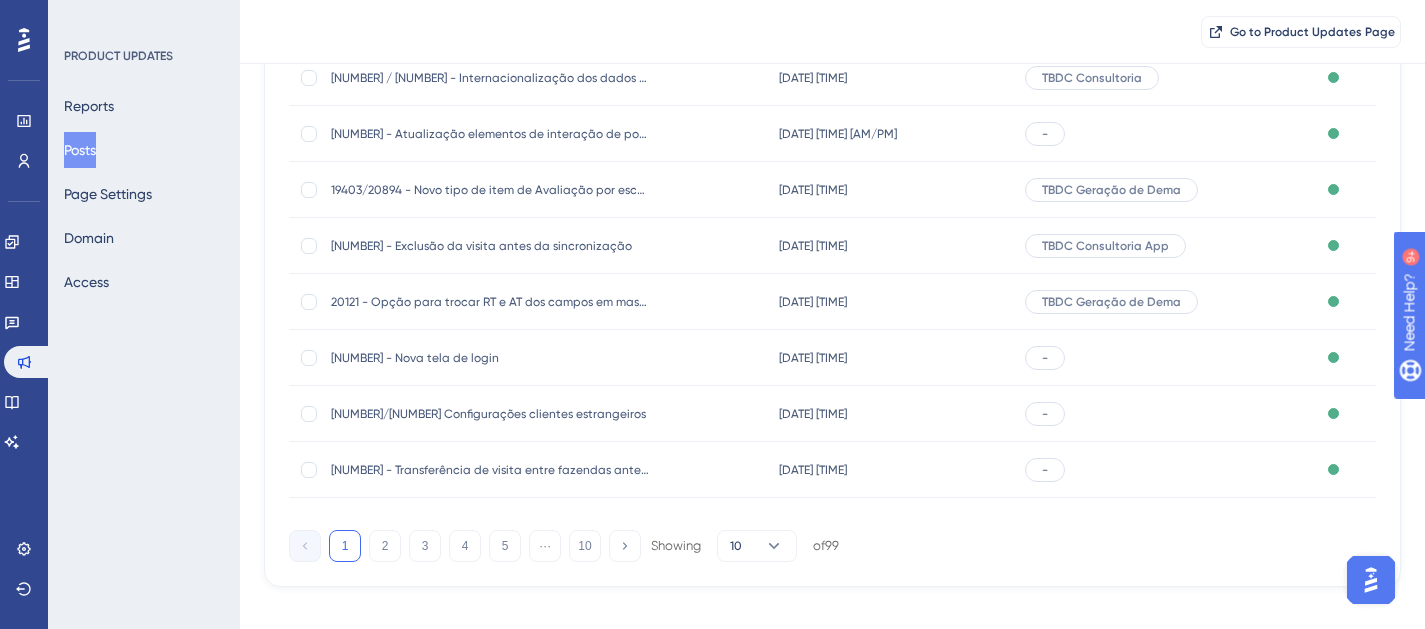 scroll, scrollTop: 0, scrollLeft: 0, axis: both 